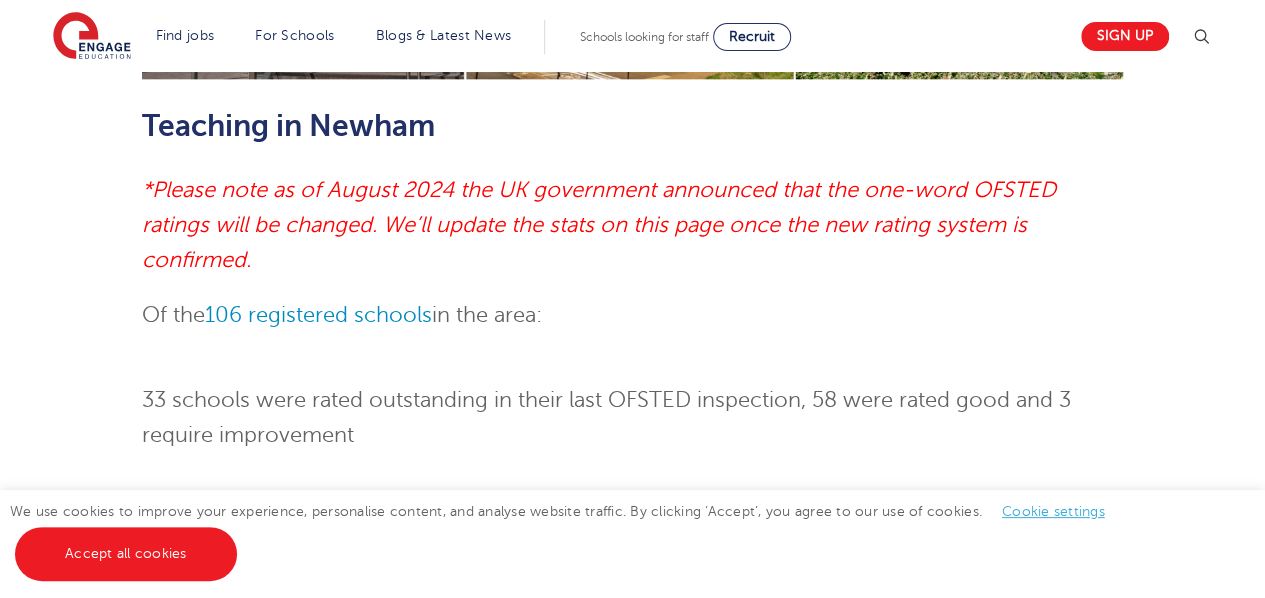 scroll, scrollTop: 1217, scrollLeft: 0, axis: vertical 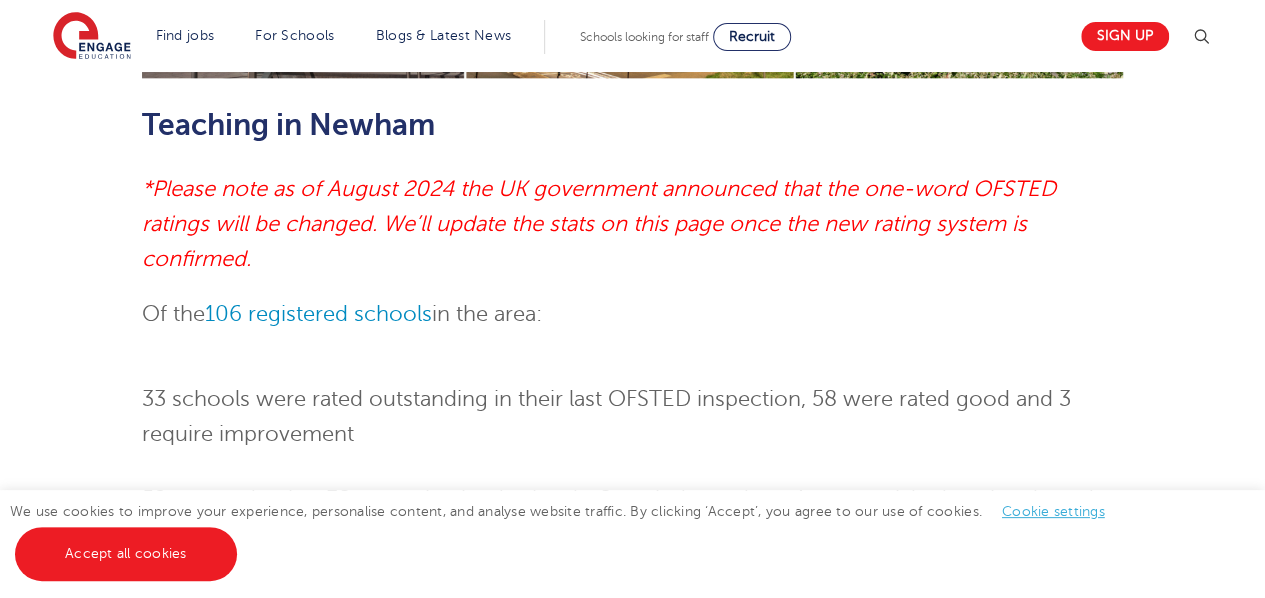 drag, startPoint x: 415, startPoint y: 438, endPoint x: 390, endPoint y: 170, distance: 269.1635 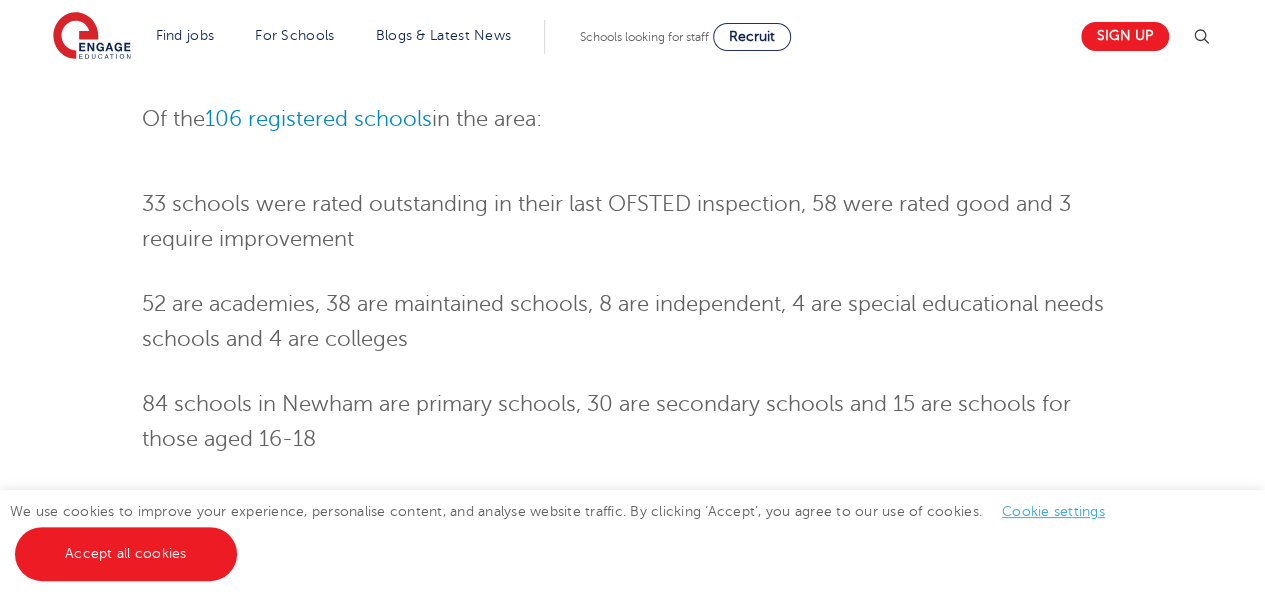 scroll, scrollTop: 1446, scrollLeft: 0, axis: vertical 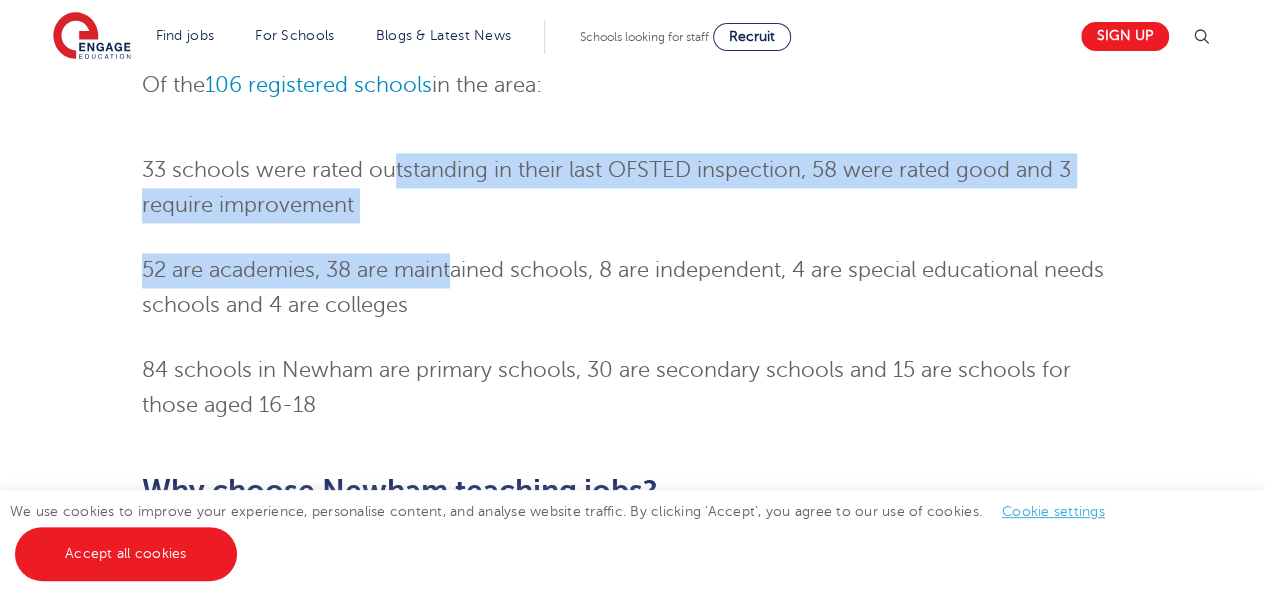 drag, startPoint x: 390, startPoint y: 170, endPoint x: 455, endPoint y: 280, distance: 127.769325 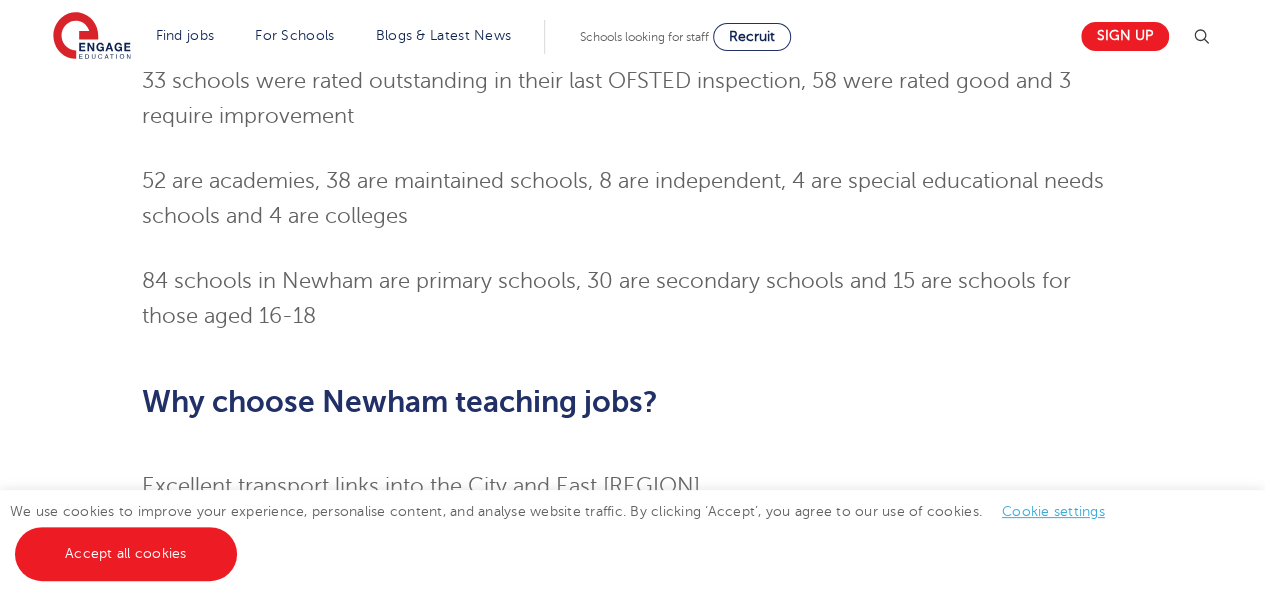 scroll, scrollTop: 1536, scrollLeft: 0, axis: vertical 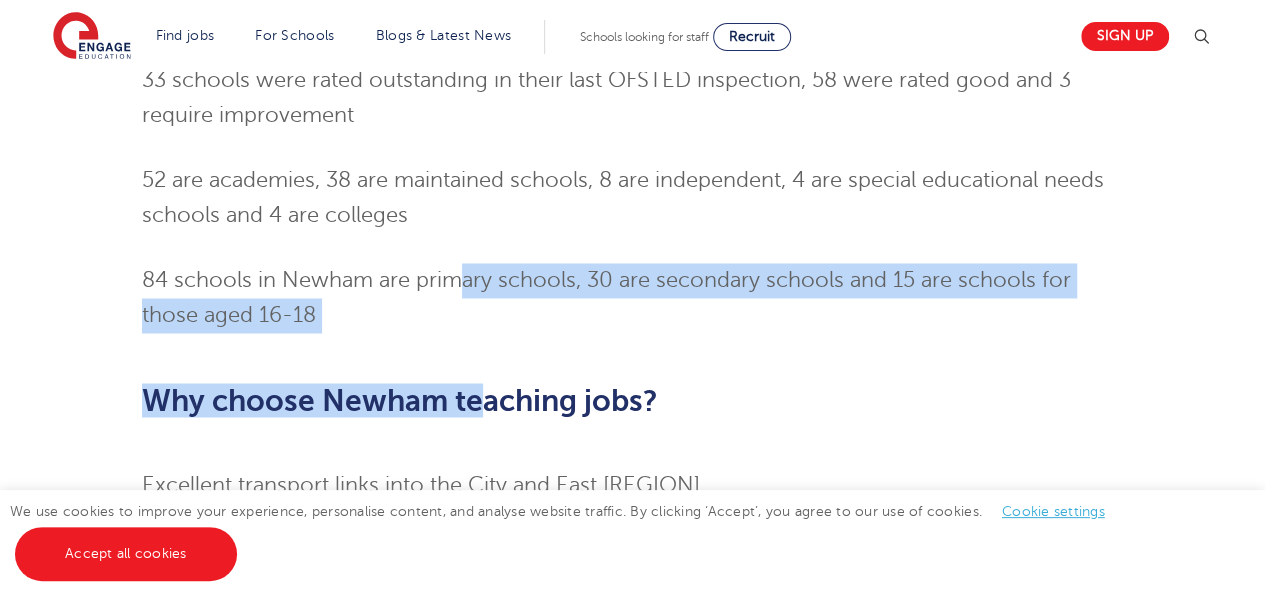 drag, startPoint x: 455, startPoint y: 280, endPoint x: 492, endPoint y: 364, distance: 91.787796 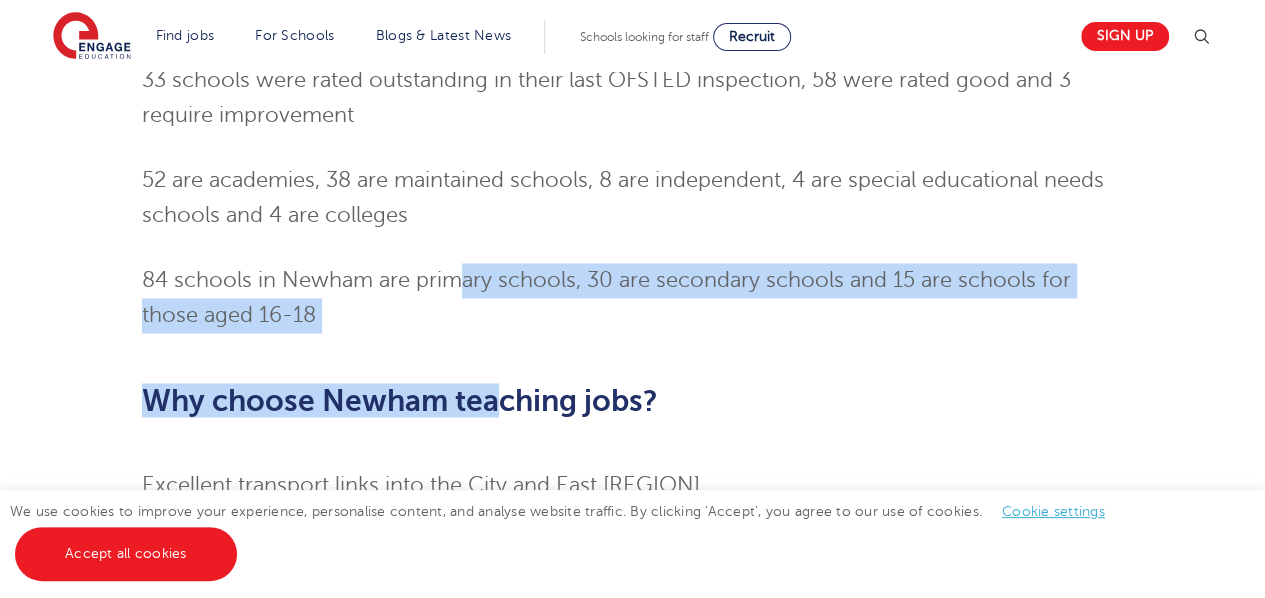click on "Skip to jobs About Newham Newham is a dynamic and rapidly developing area that offers affordable living with excellent transport links to central London. As home to the iconic Queen Elizabeth Olympic Park, Newham provides a range of leisure and sporting facilities, as well as vast green spaces. The area is culturally diverse, with a thriving food scene and bustling markets like those in Stratford and Green Street. Newham’s regeneration has brought modern housing developments and improved amenities, making it an attractive option for young professionals and families. With its rich mix of cultures, excellent schools, and proximity to Canary Wharf, Newham offers a vibrant and well-connected place to live. The average rent of a one-bedroom apartment in  Newham is £1,450 pcm , compared to  £2,500 pcm in central London (Stats correct as of September 2024) The journey from Stratford to central London takes 20 minute Teaching in Newham Of the  106 registered schools  in the area: Why choose Newham teaching jobs?" at bounding box center [632, -132] 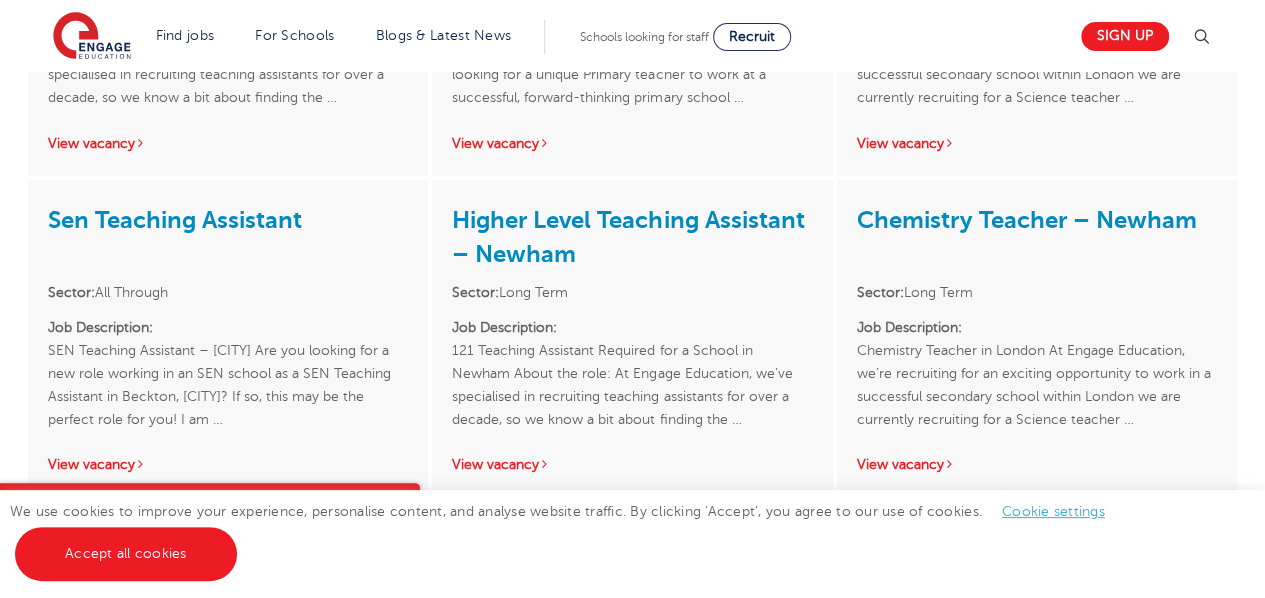 scroll, scrollTop: 3471, scrollLeft: 0, axis: vertical 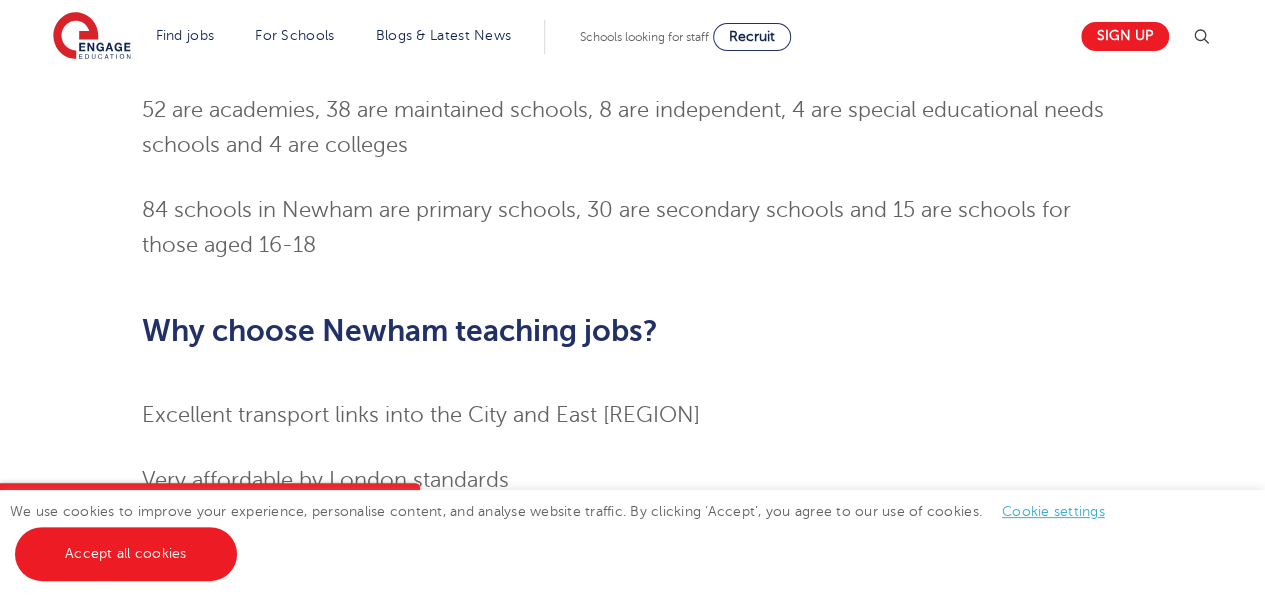 drag, startPoint x: 430, startPoint y: 353, endPoint x: 388, endPoint y: 268, distance: 94.81033 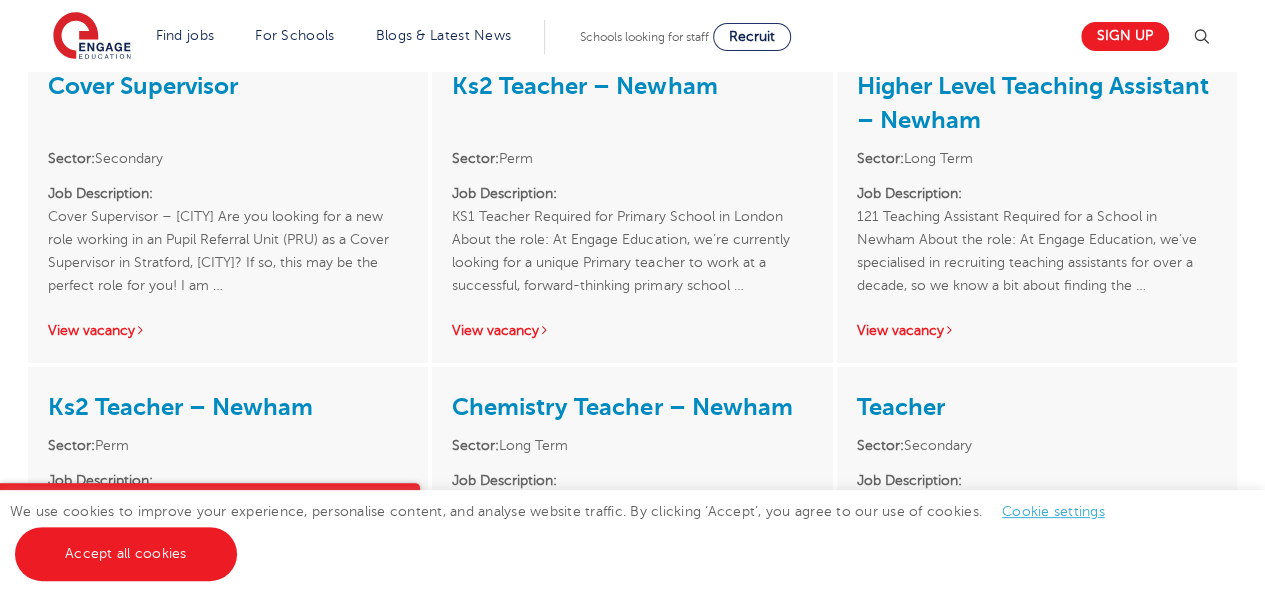 scroll, scrollTop: 3877, scrollLeft: 0, axis: vertical 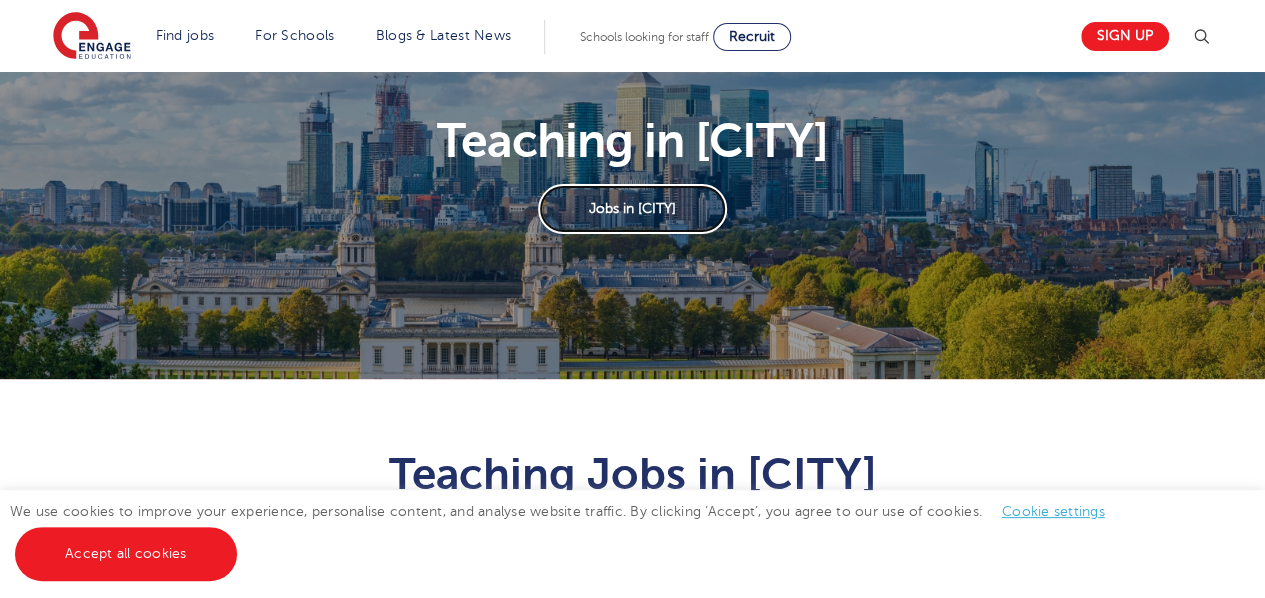 click on "Jobs in [CITY]" at bounding box center (632, 209) 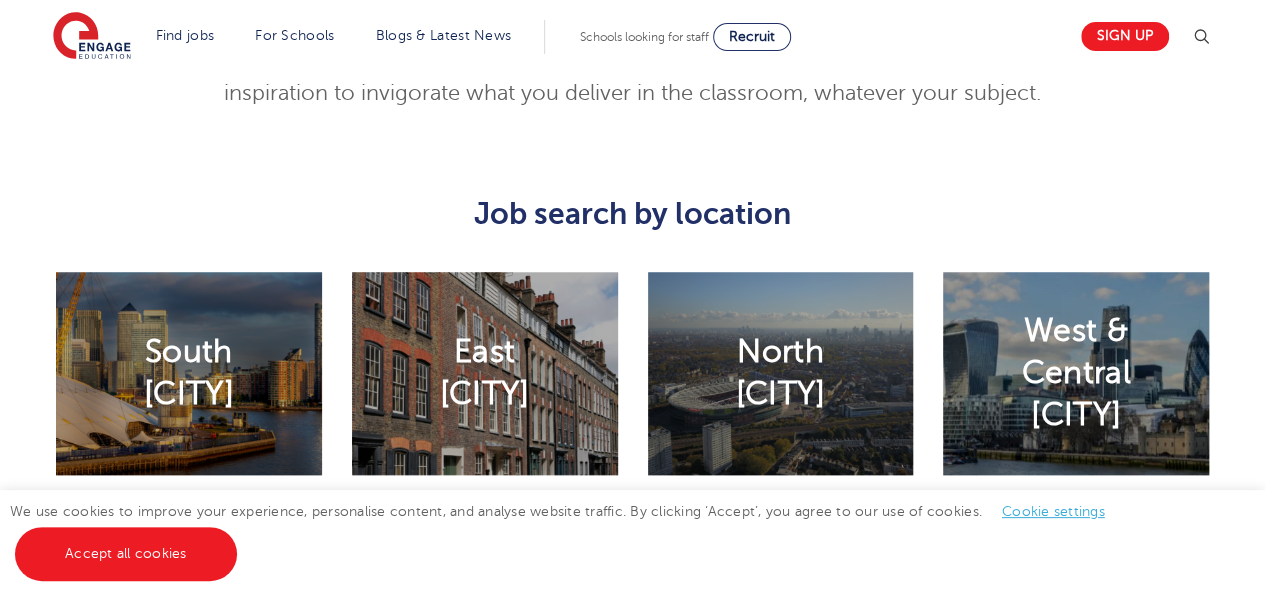 scroll, scrollTop: 1037, scrollLeft: 0, axis: vertical 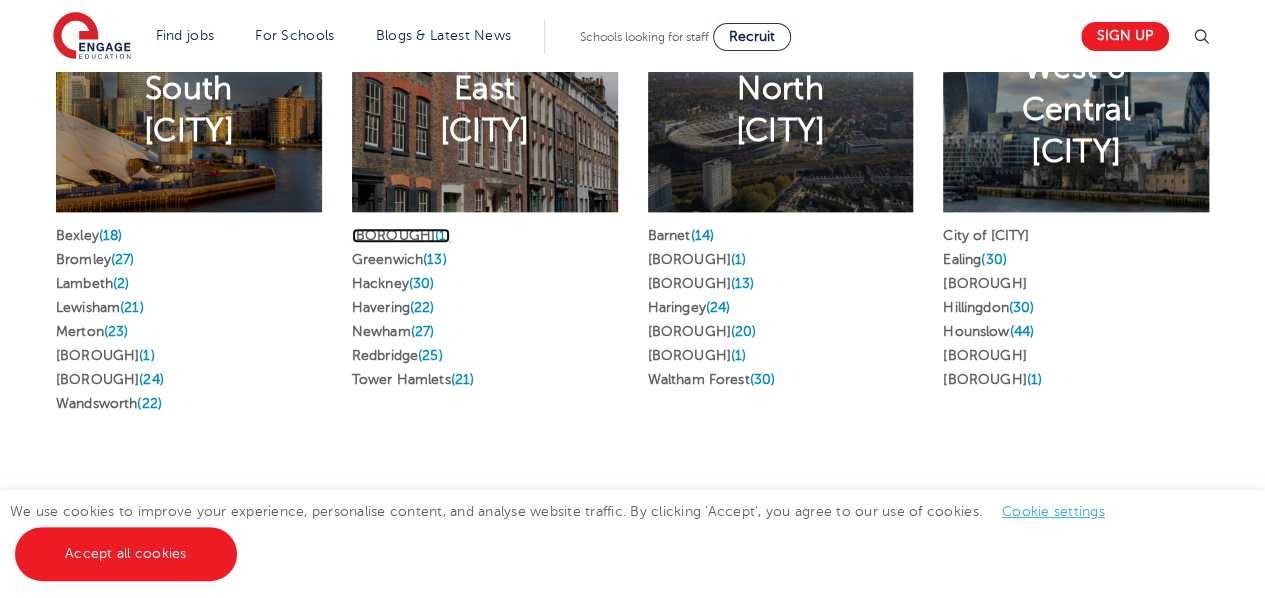 click on "[BOROUGH]                                                   (1)" at bounding box center (401, 235) 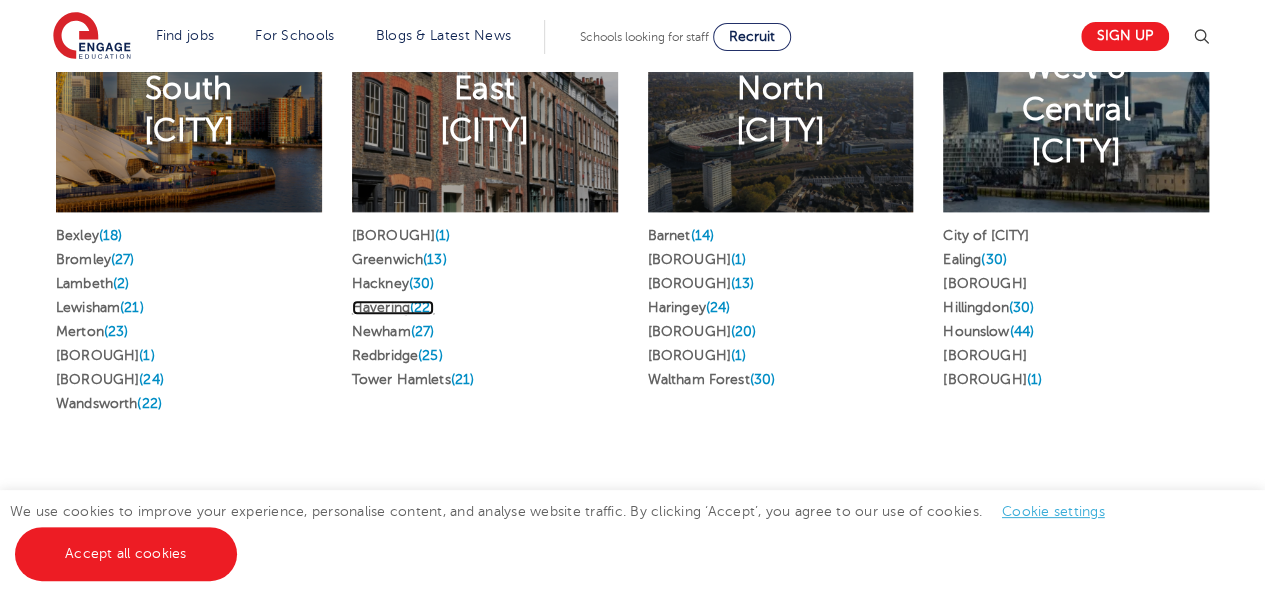 click on "Havering                                                   (22)" at bounding box center (393, 307) 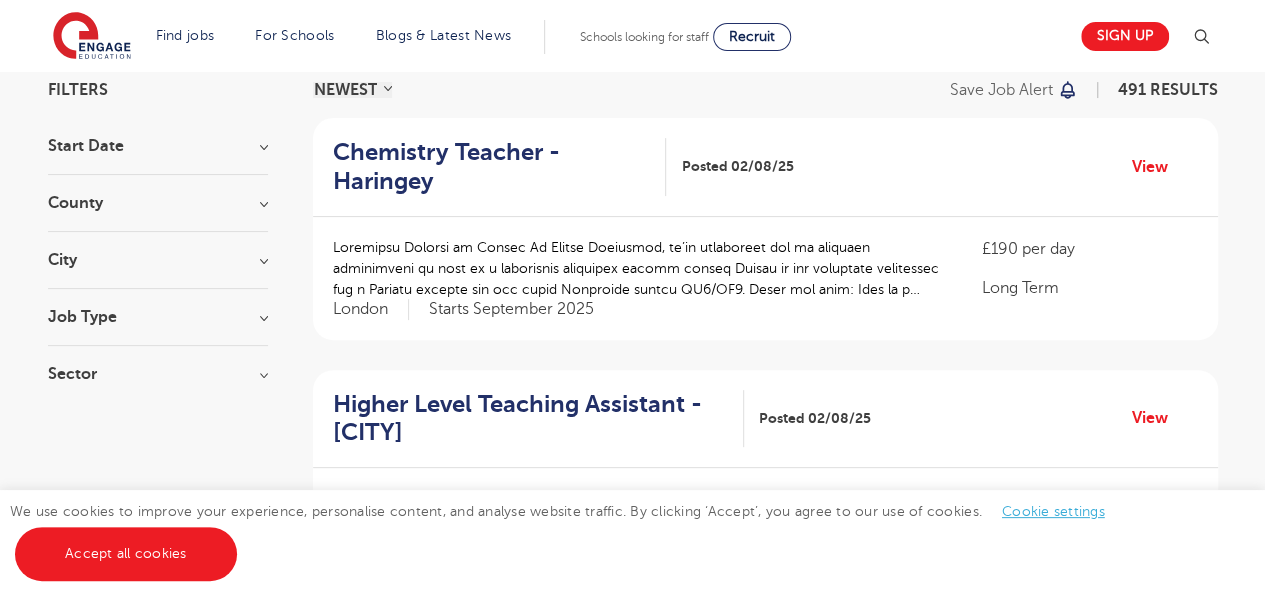 scroll, scrollTop: 150, scrollLeft: 0, axis: vertical 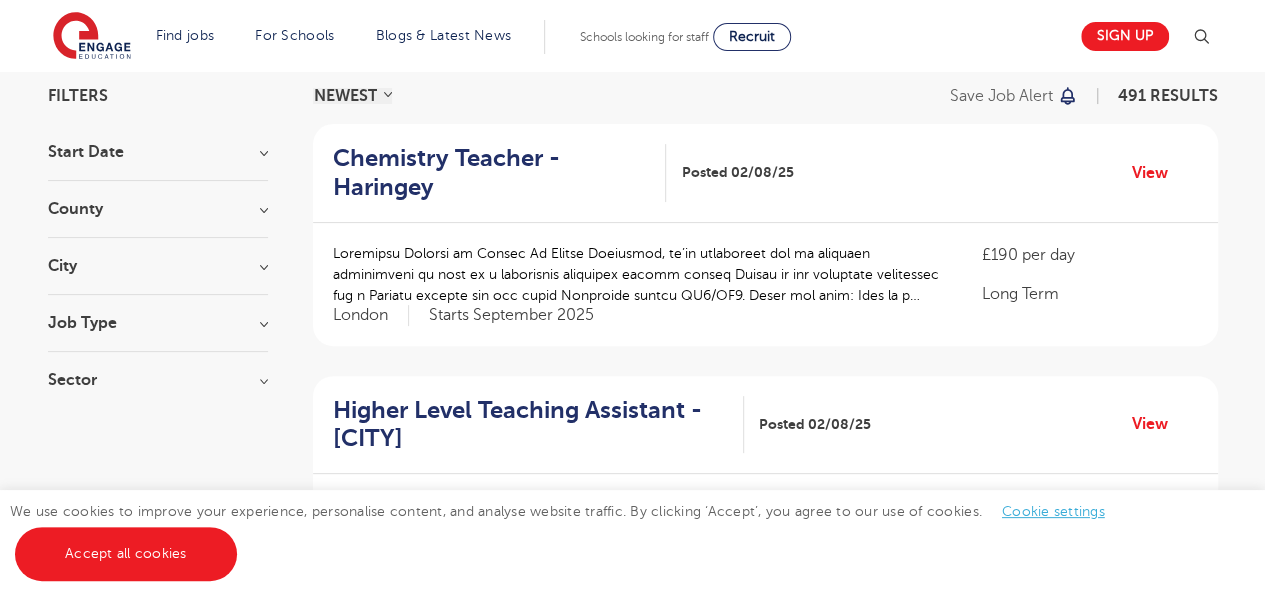 click on "County" at bounding box center [158, 209] 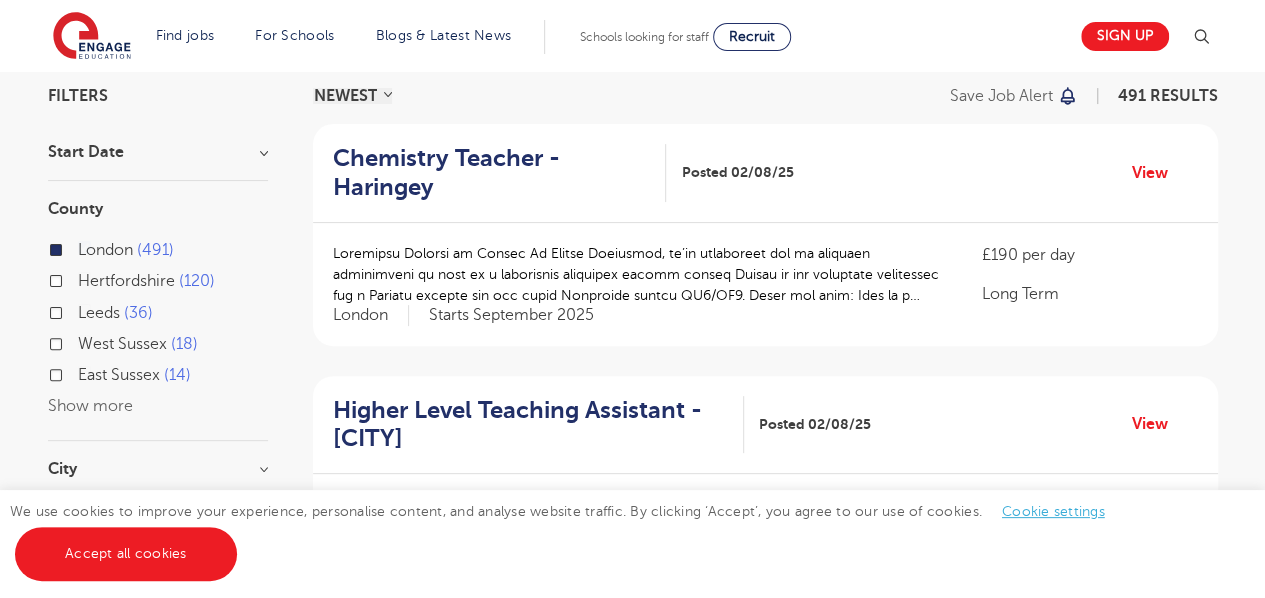 scroll, scrollTop: 276, scrollLeft: 0, axis: vertical 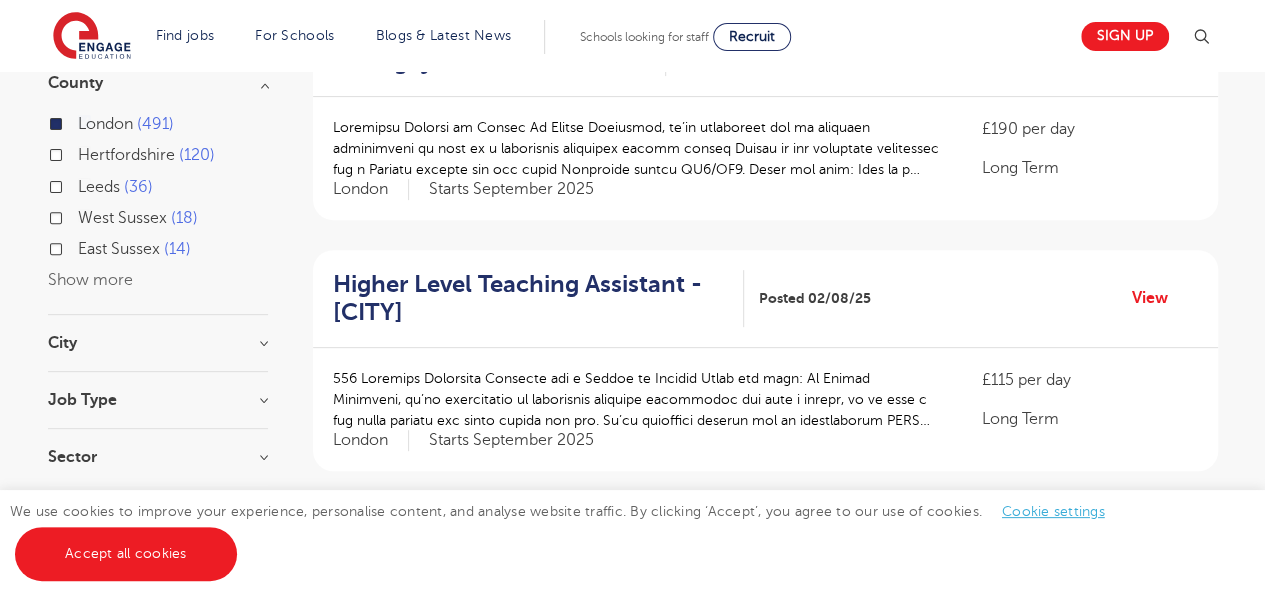 click on "City     [BOROUGH]   44       [BOROUGH]   29       [BOROUGH]   29       [BOROUGH]   28       [BOROUGH]   24   Show more" at bounding box center [158, 353] 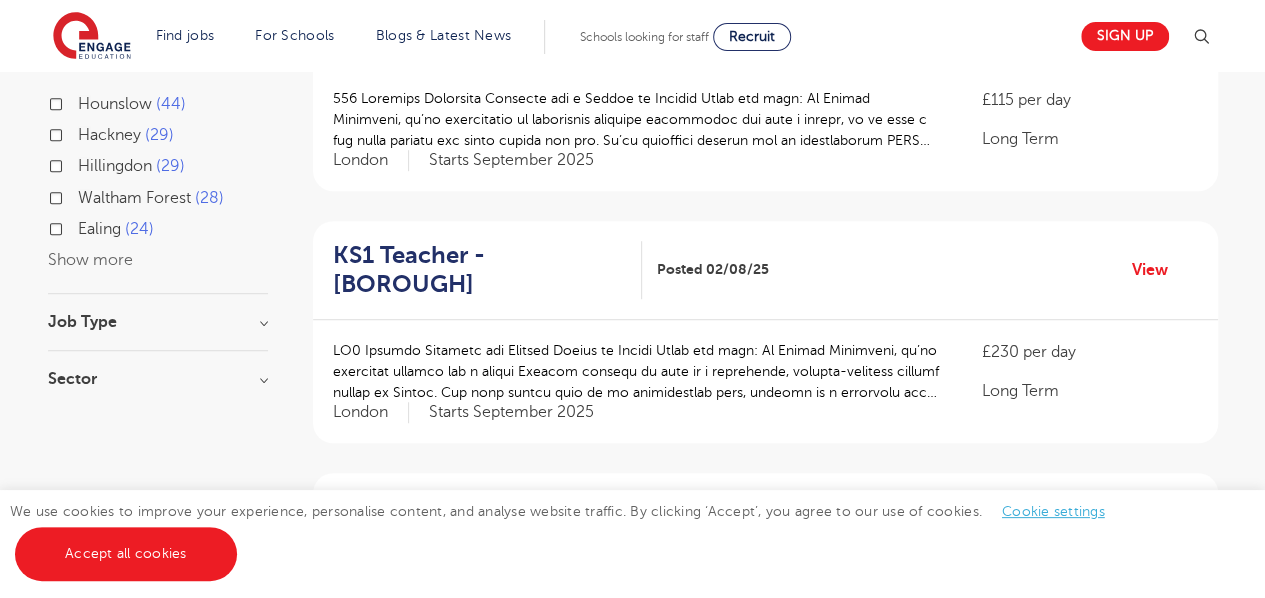 scroll, scrollTop: 560, scrollLeft: 0, axis: vertical 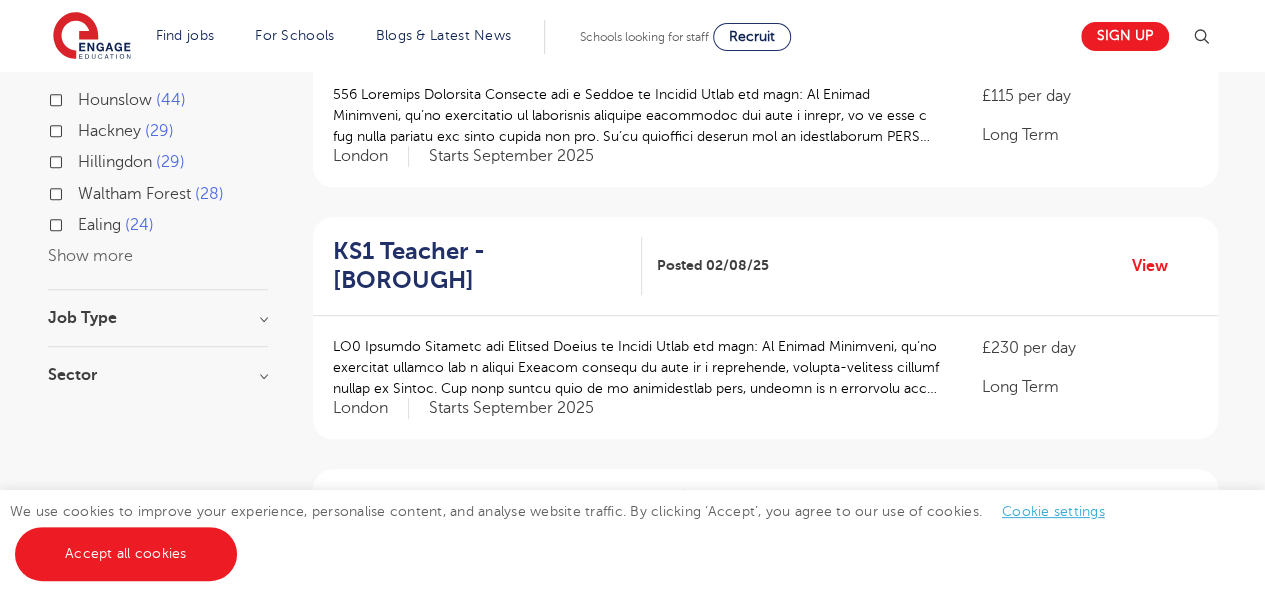 click on "Sector" at bounding box center (158, 375) 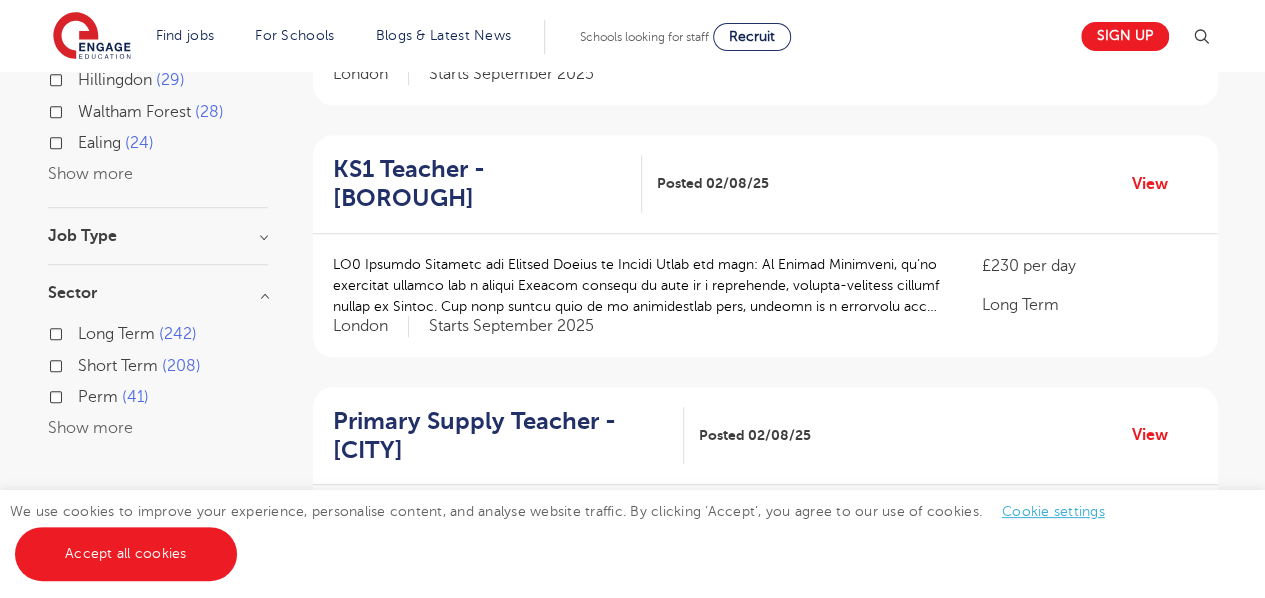 scroll, scrollTop: 645, scrollLeft: 0, axis: vertical 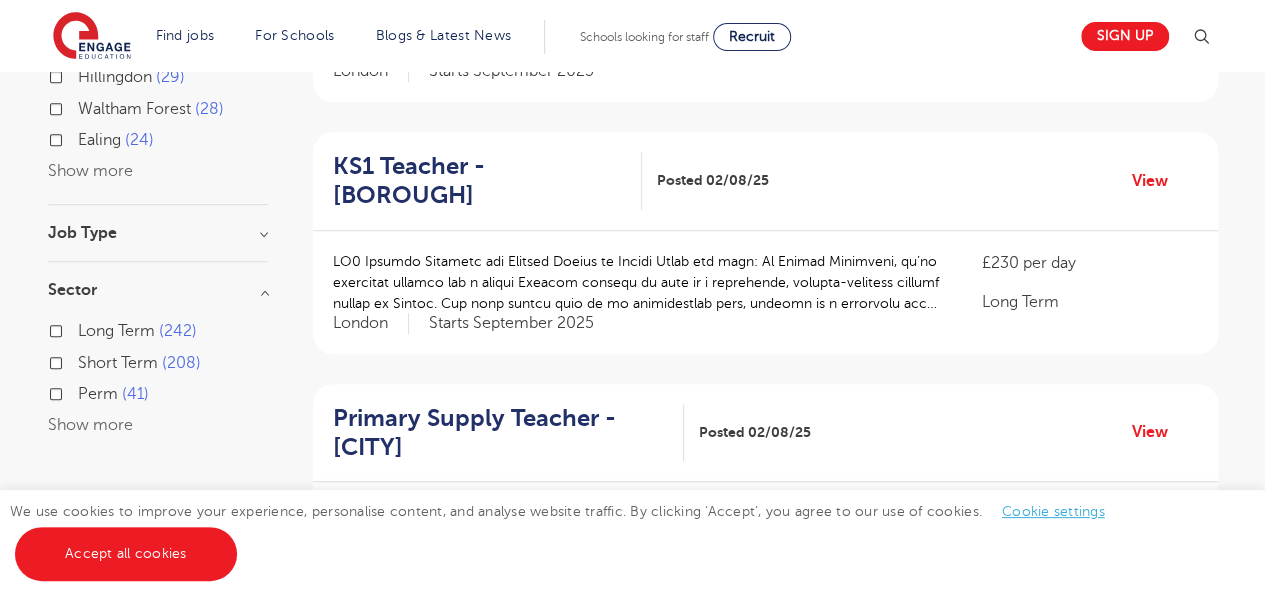 click on "Short Term   208" at bounding box center (139, 363) 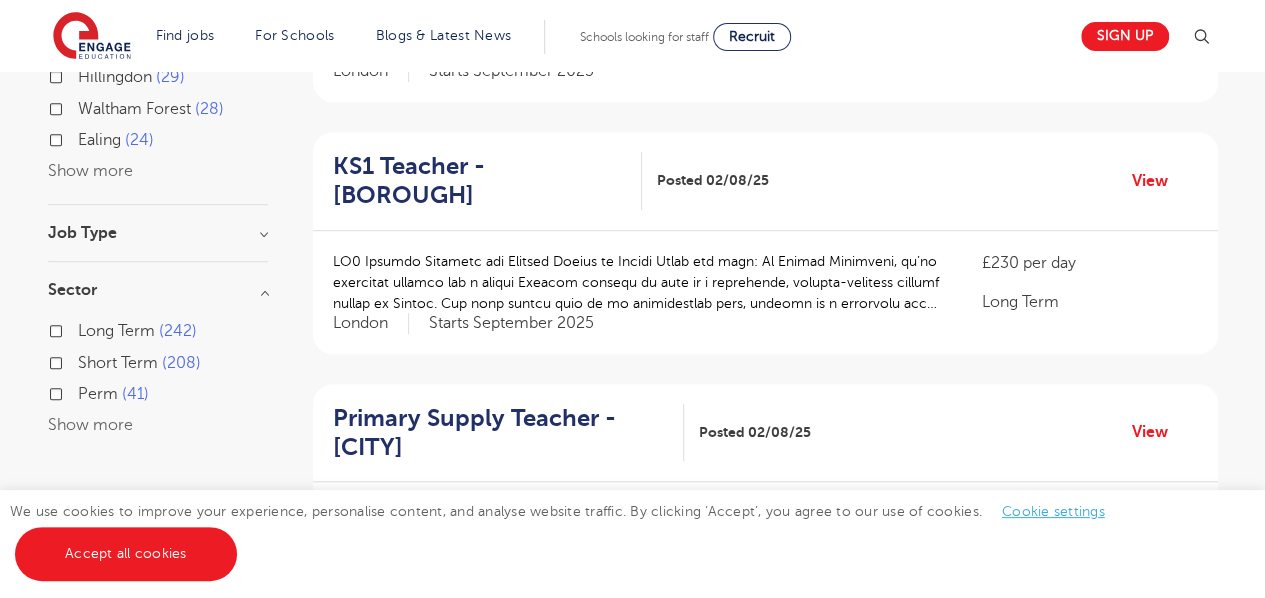 click on "Short Term   208" at bounding box center (84, 360) 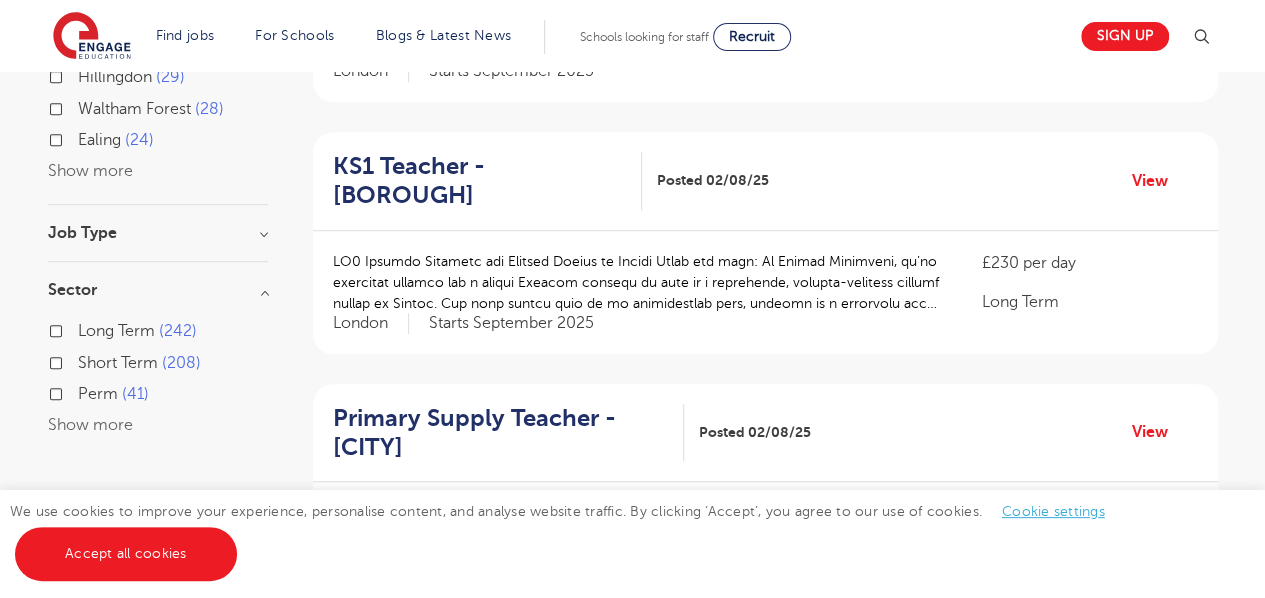scroll, scrollTop: 551, scrollLeft: 0, axis: vertical 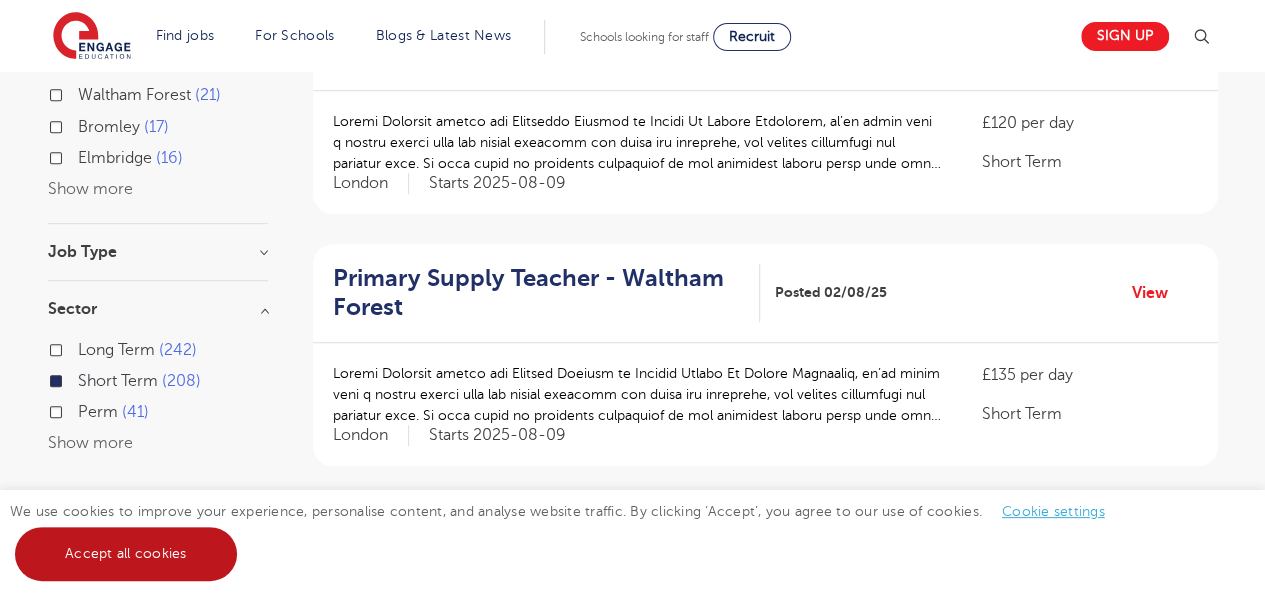 click on "Accept all cookies" at bounding box center [126, 554] 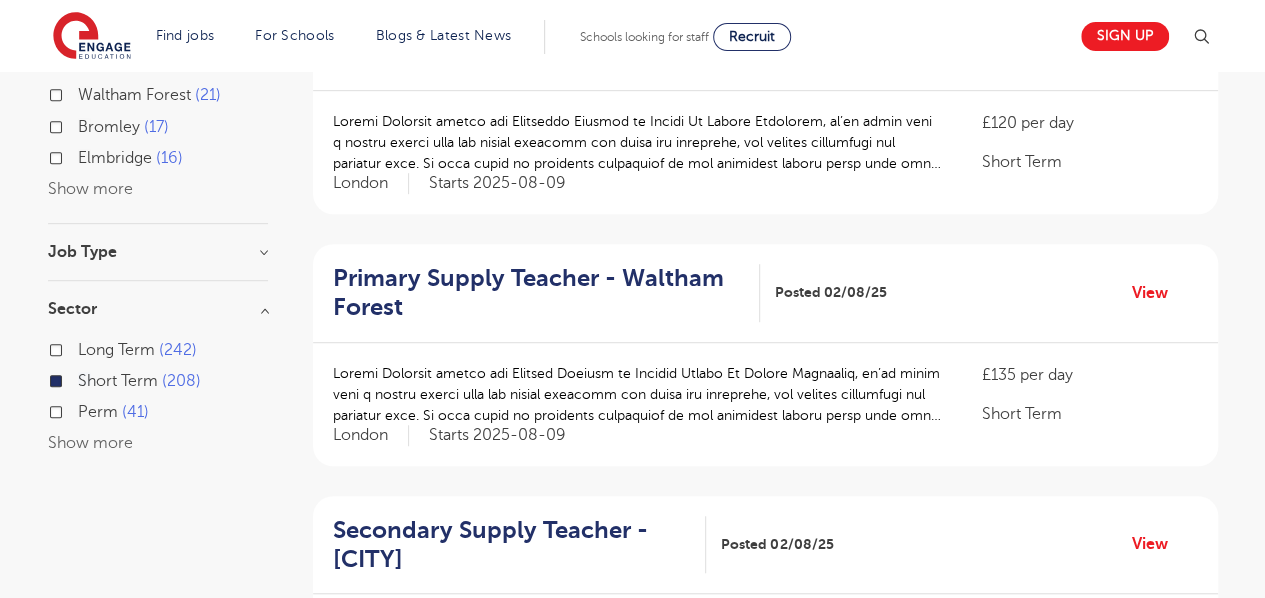 scroll, scrollTop: 433, scrollLeft: 0, axis: vertical 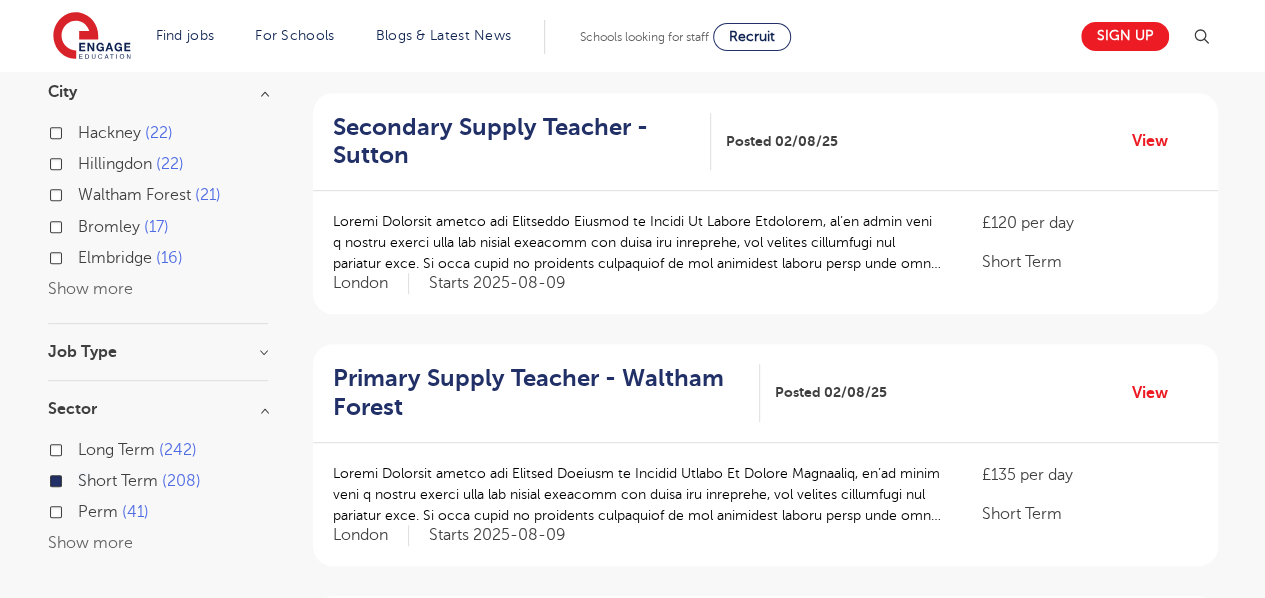 click on "Job Type" at bounding box center (158, 362) 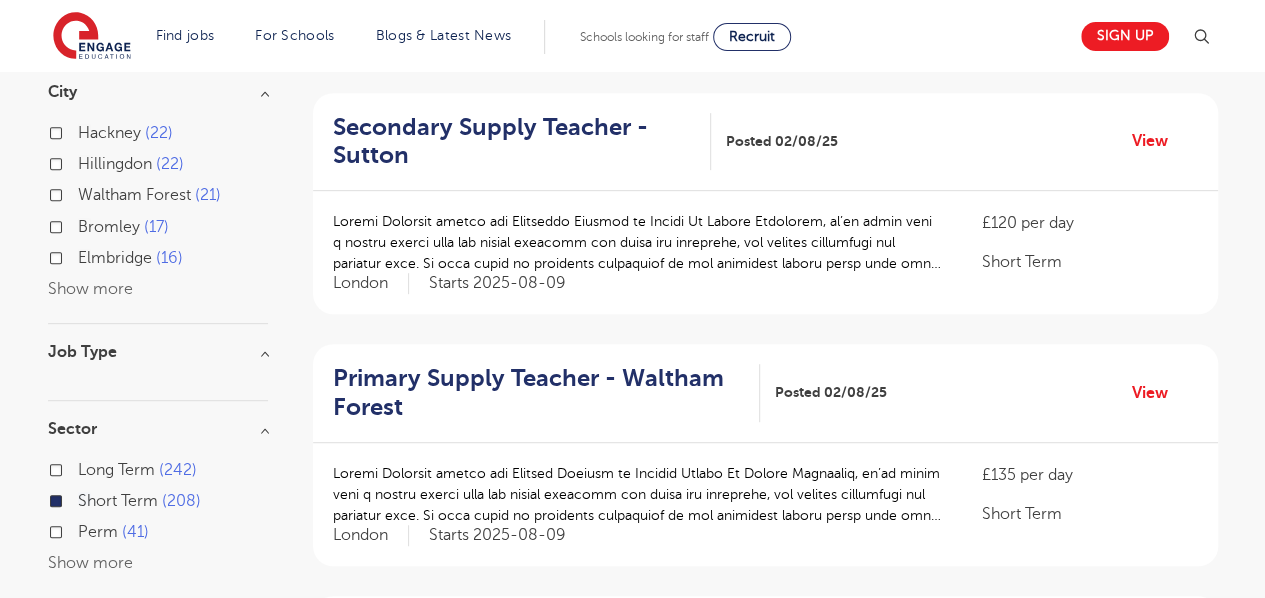 click on "Job Type" at bounding box center (158, 352) 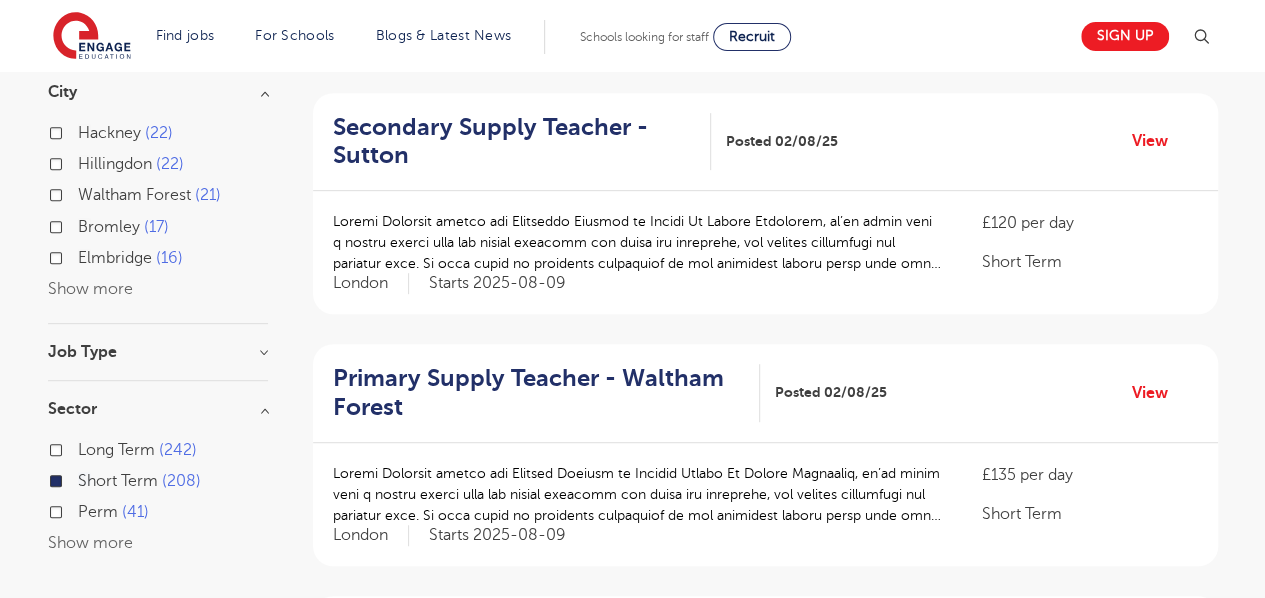 click on "Job Type" at bounding box center [158, 352] 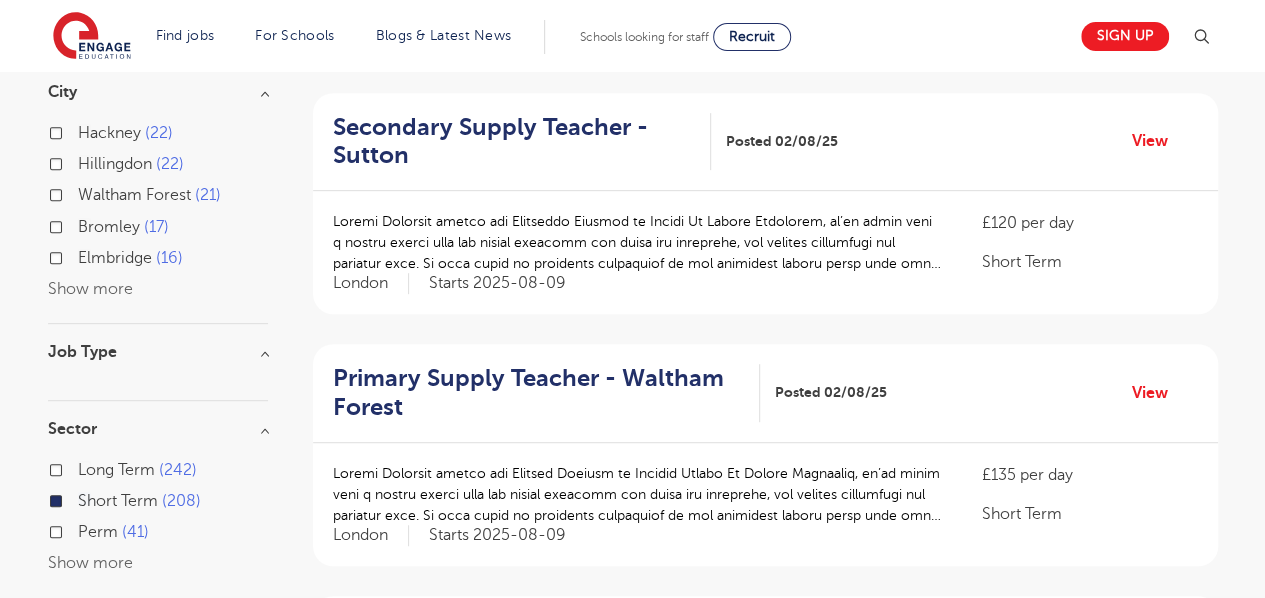 click on "Short Term   208" at bounding box center [158, 503] 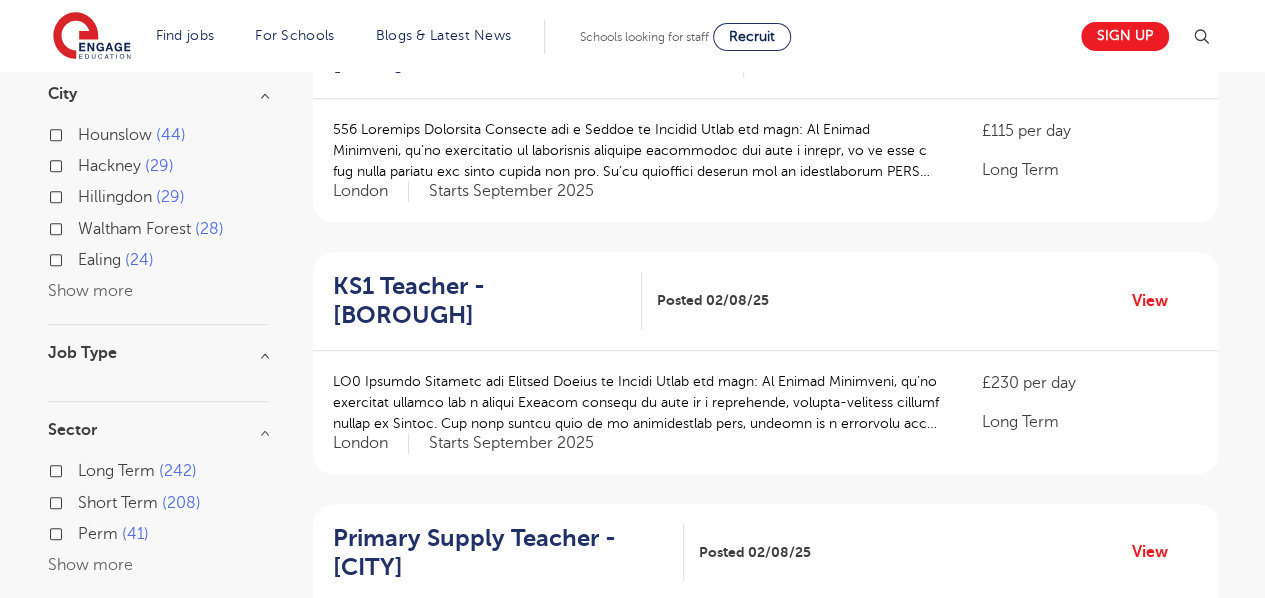 scroll, scrollTop: 529, scrollLeft: 0, axis: vertical 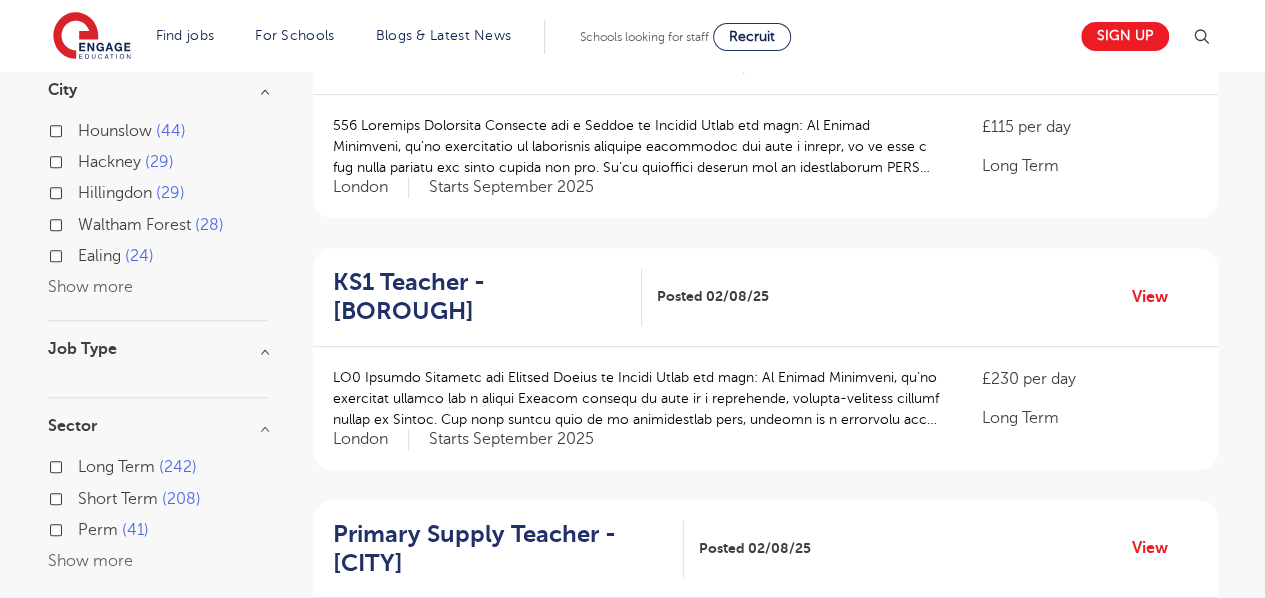 click at bounding box center (158, 367) 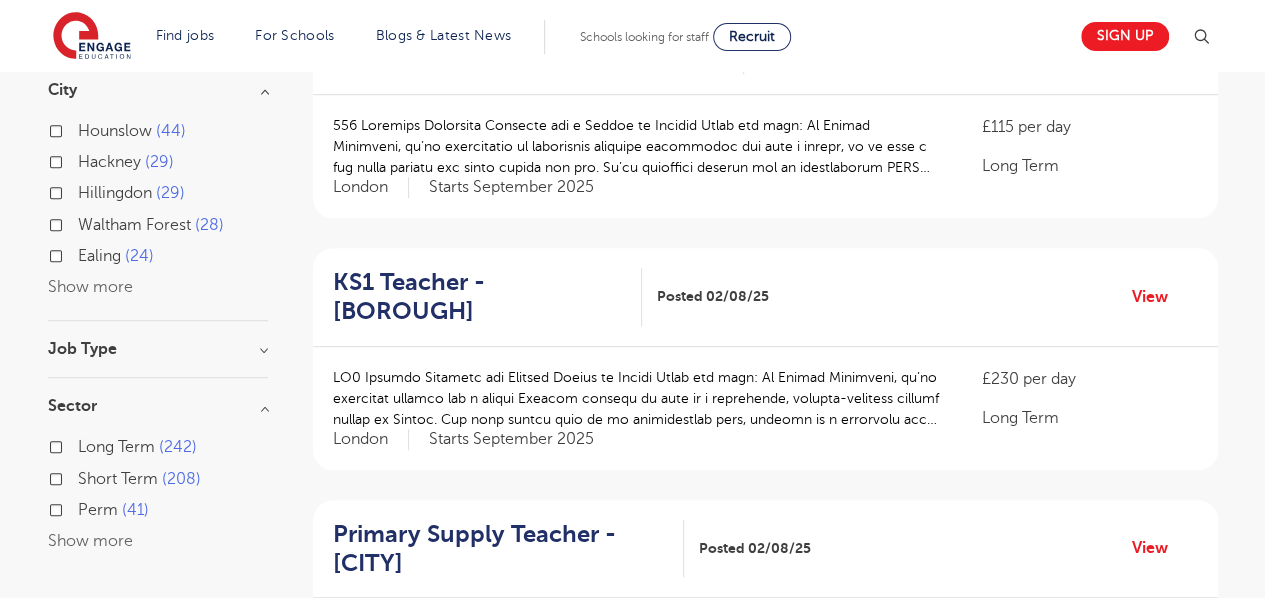 click on "Job Type" at bounding box center (158, 349) 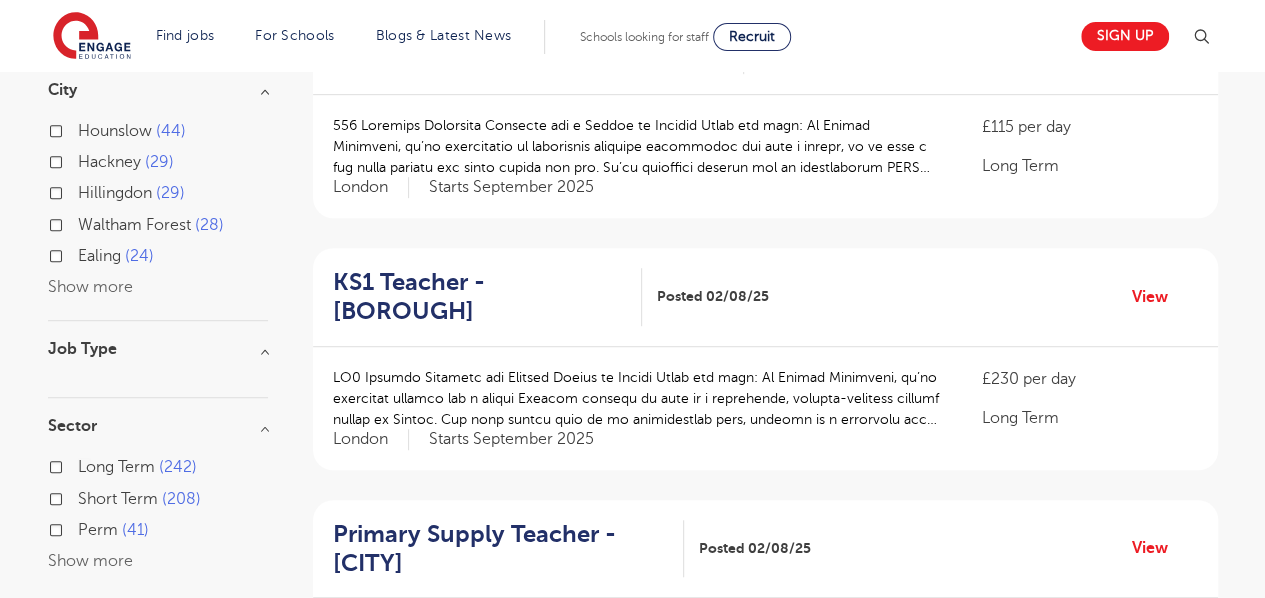 click on "Short Term   208" at bounding box center (139, 499) 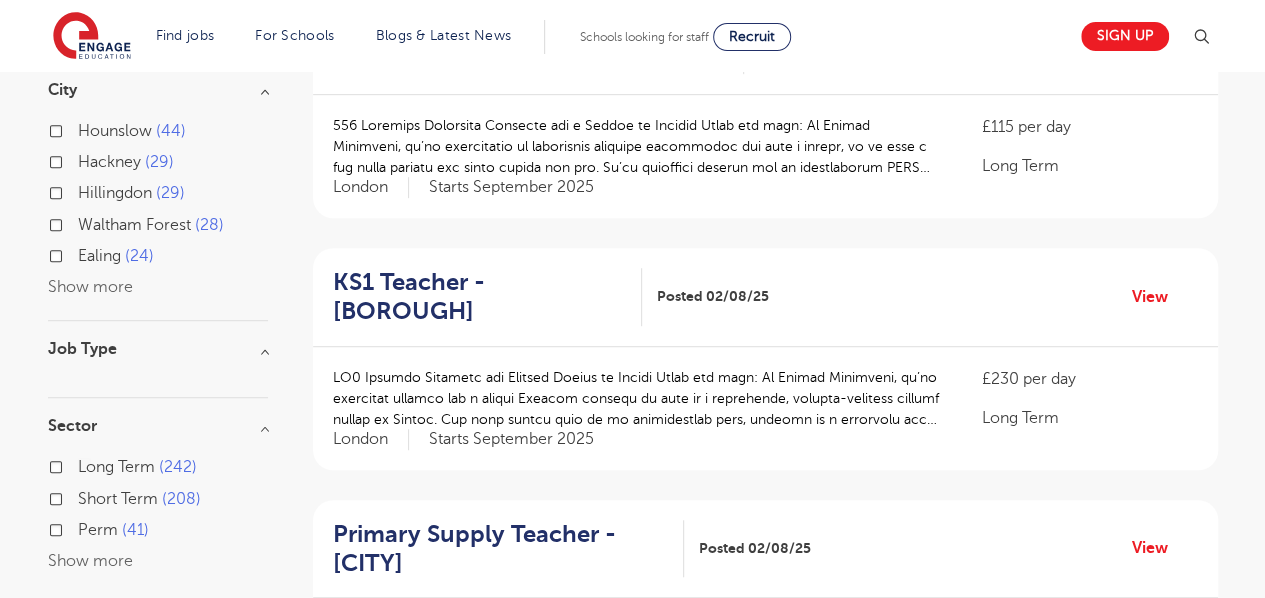 click on "Short Term   208" at bounding box center [84, 496] 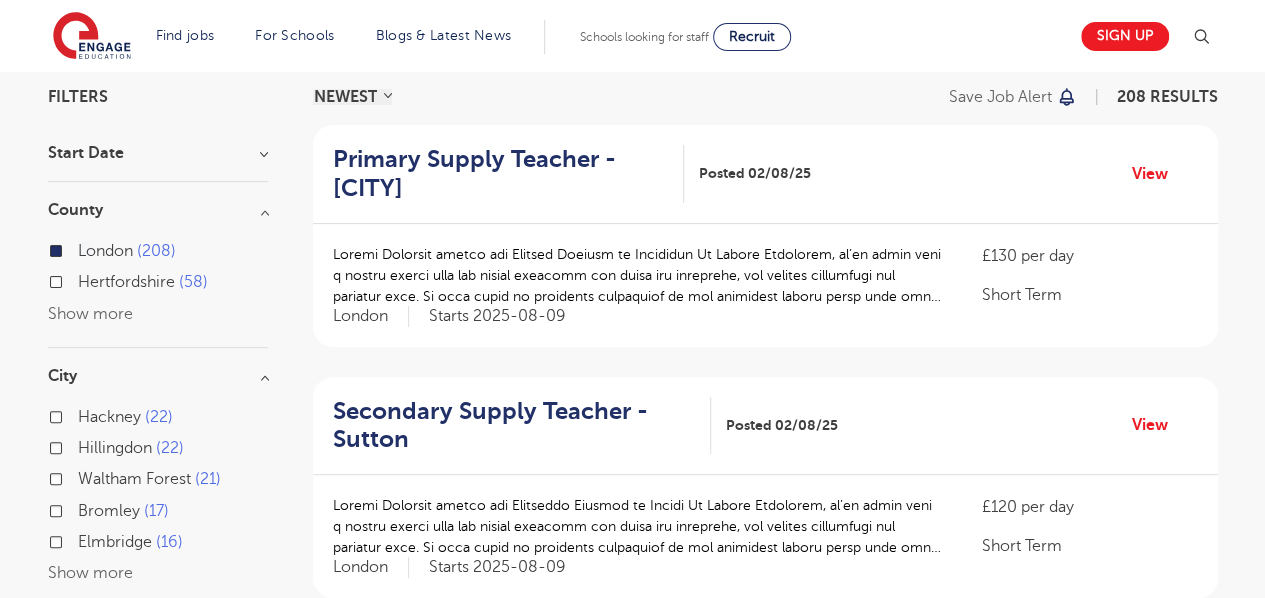 scroll, scrollTop: 150, scrollLeft: 0, axis: vertical 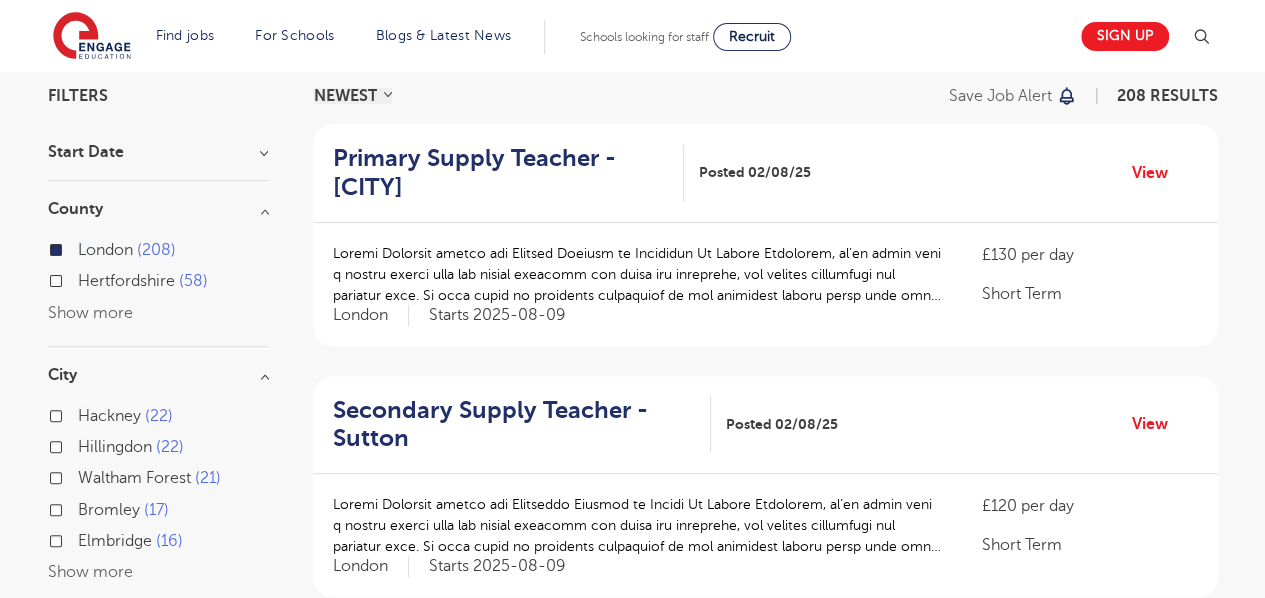 click on "Start Date" at bounding box center [158, 152] 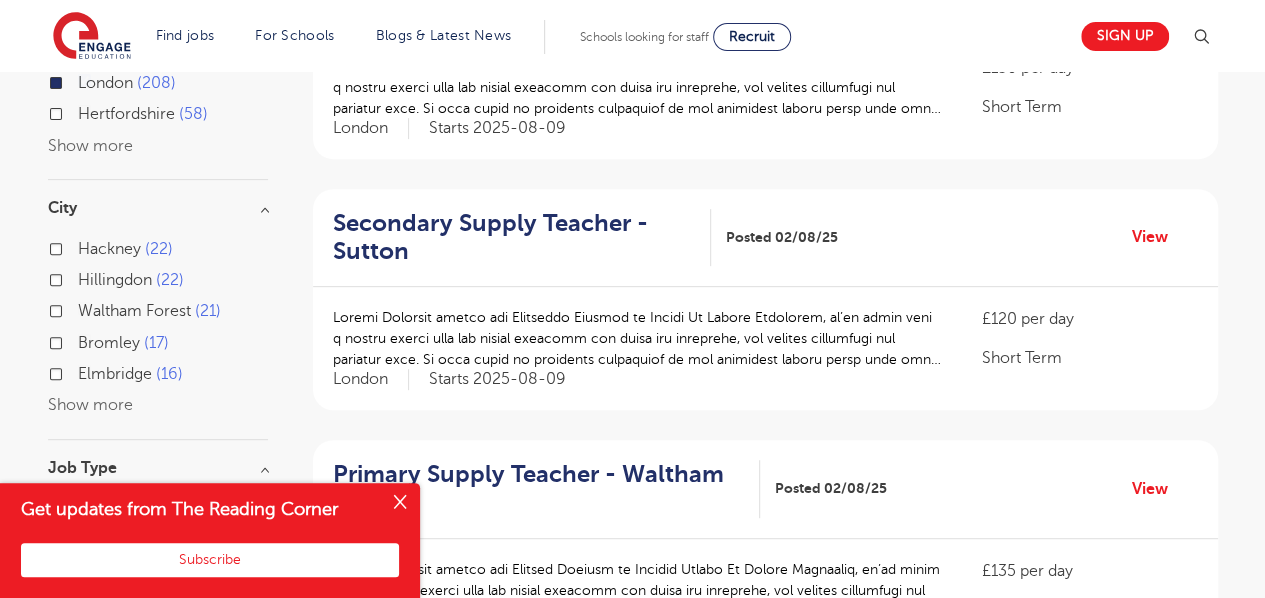 scroll, scrollTop: 0, scrollLeft: 0, axis: both 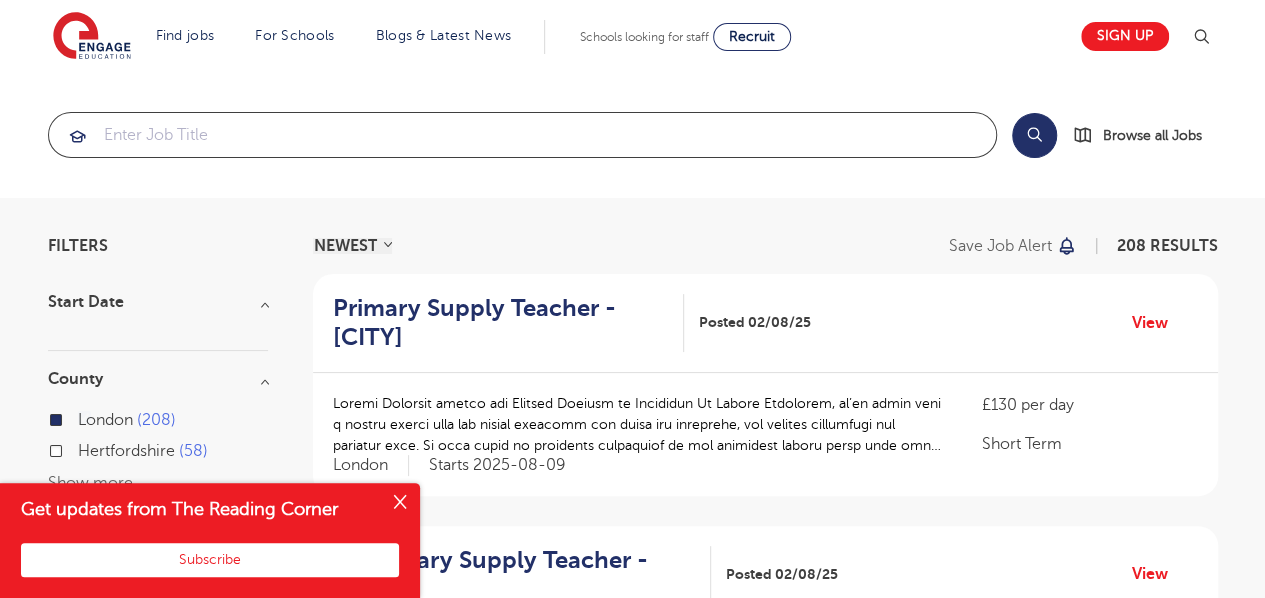 click at bounding box center [522, 135] 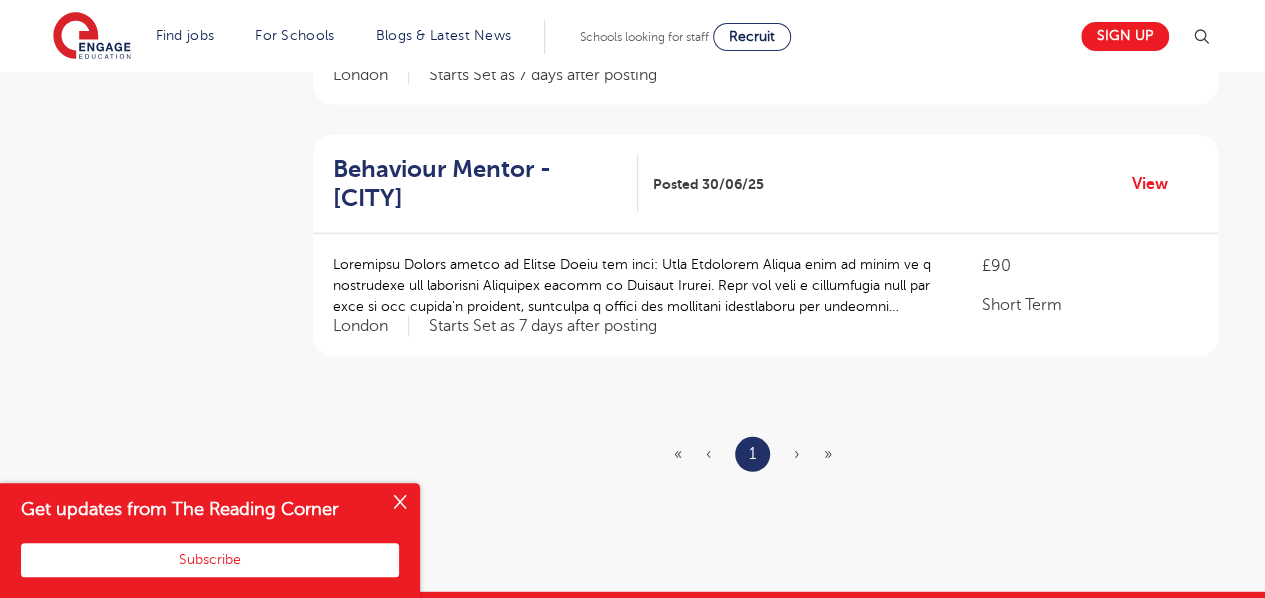 scroll, scrollTop: 126, scrollLeft: 0, axis: vertical 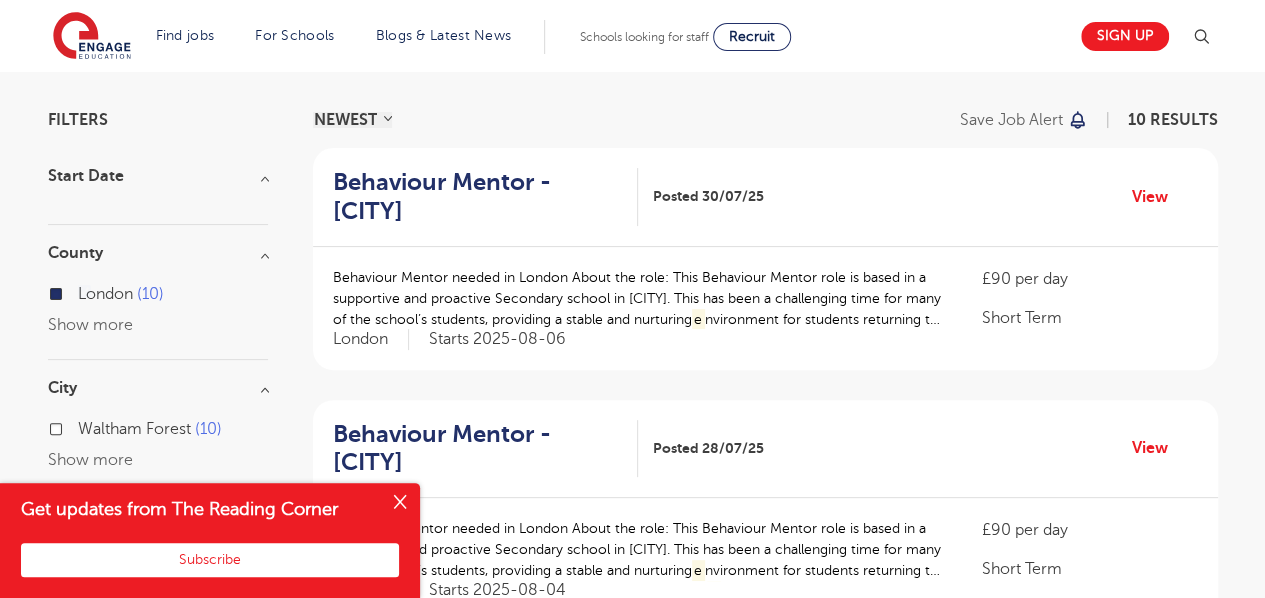 type on "n" 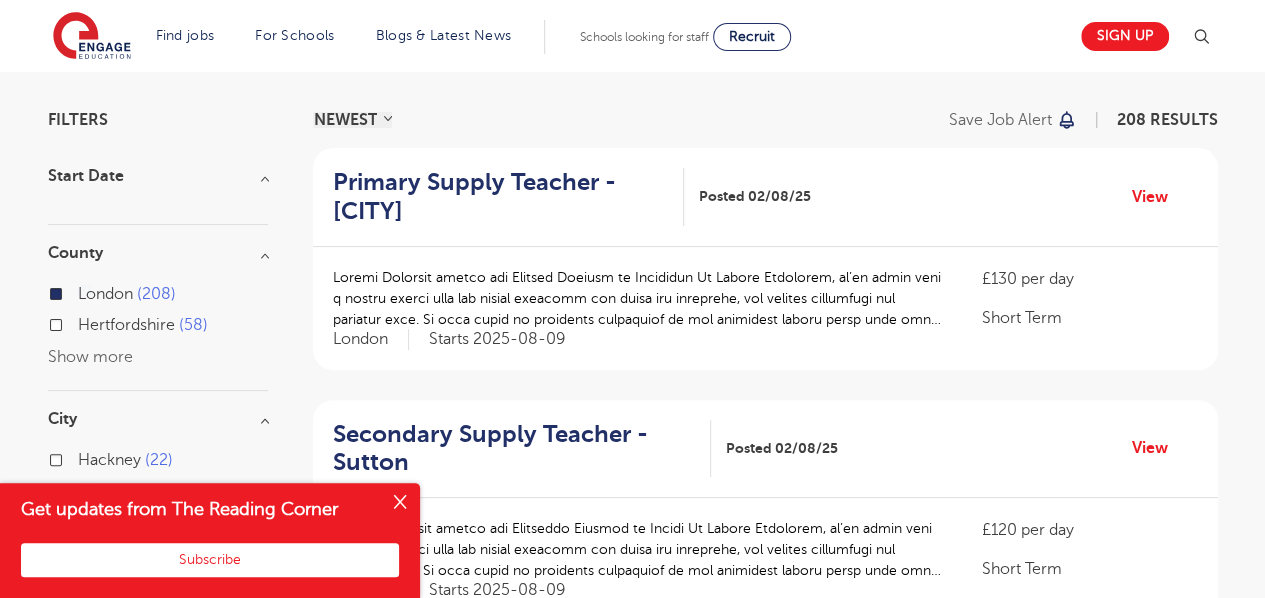 click on "Filters Start Date County     London   208       Hertfordshire   58   Show more City     Hackney   22       Hillingdon   22       Waltham Forest   21       Bromley   17       Elmbridge   16   Show more Job Type Sector     Long Term   242       Short Term   208       Perm   41   Show more
Cancel
View Results
NEWEST OLDEST
Save job alert
208 RESULTS
Primary Supply Teacher - Elmbridge
Posted 02/08/25
View
£130 per day
Short Term
London £120 per day" at bounding box center (632, 1441) 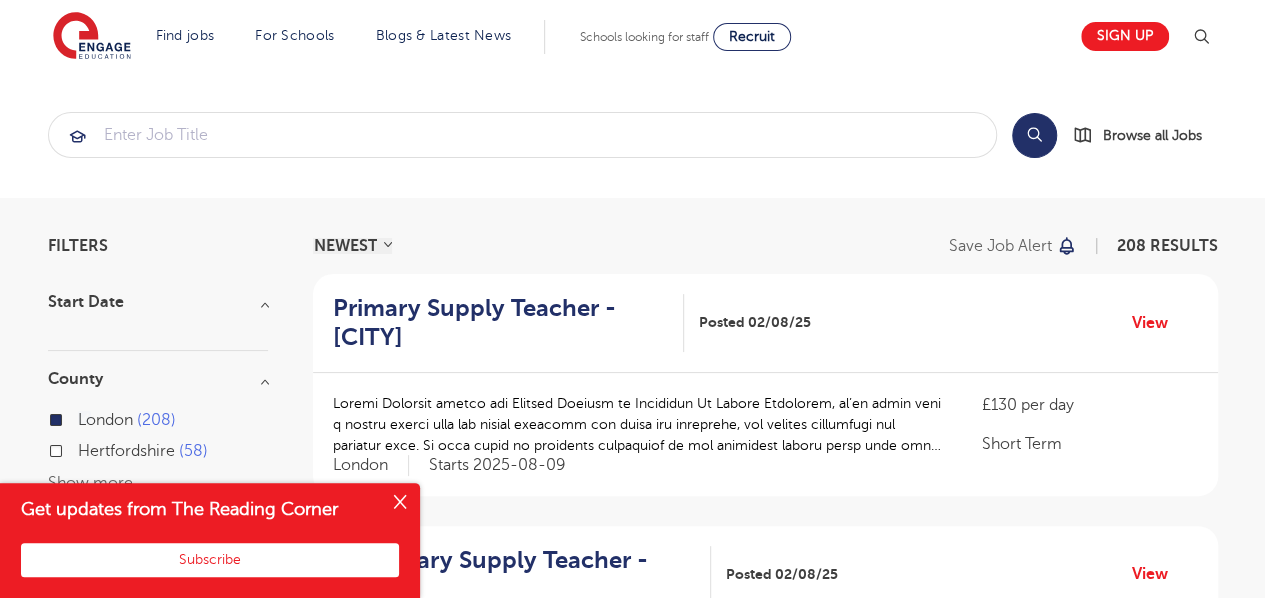click at bounding box center (400, 503) 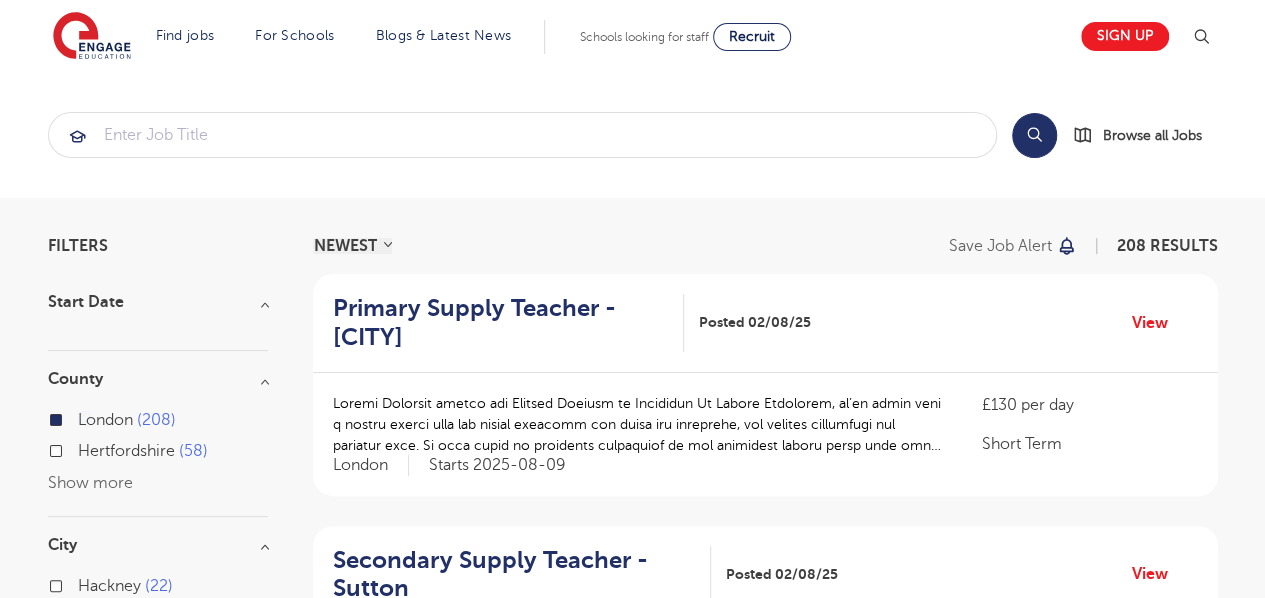 click on "Filters Start Date County     London   208       Hertfordshire   58   Show more City     Hackney   22       Hillingdon   22       Waltham Forest   21       Bromley   17       Elmbridge   16   Show more Job Type Sector     Long Term   242       Short Term   208       Perm   41   Show more
Cancel
View Results
NEWEST OLDEST
Save job alert
208 RESULTS
Primary Supply Teacher - Elmbridge
Posted 02/08/25
View
£130 per day
Short Term
London £120 per day" at bounding box center [632, 1567] 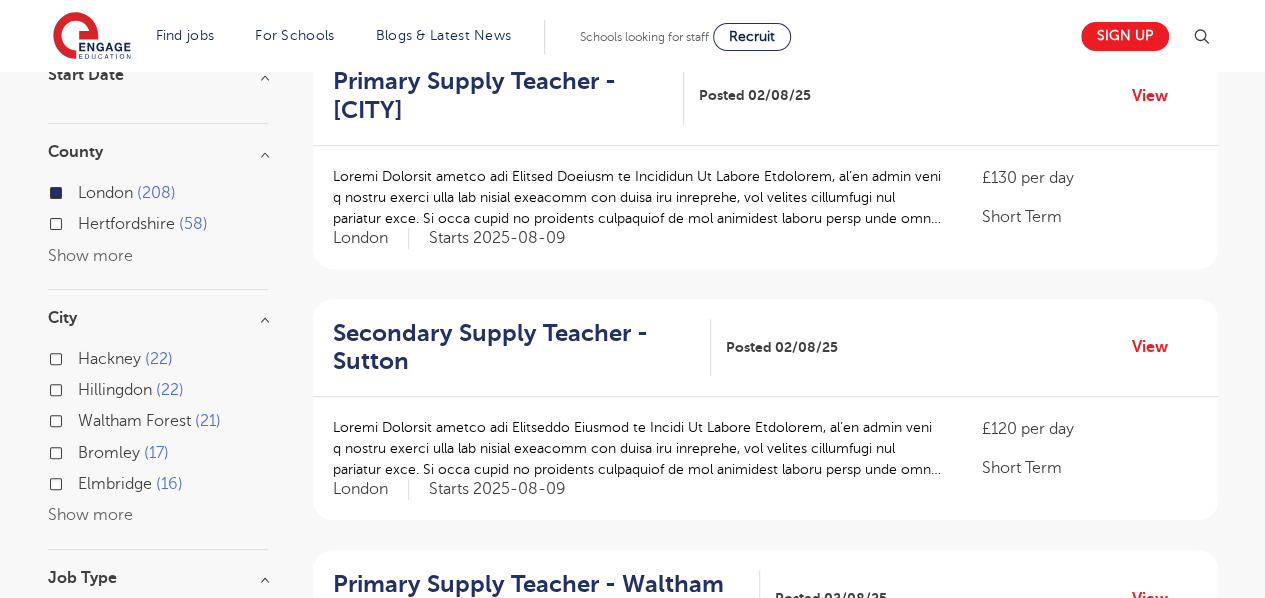 scroll, scrollTop: 439, scrollLeft: 0, axis: vertical 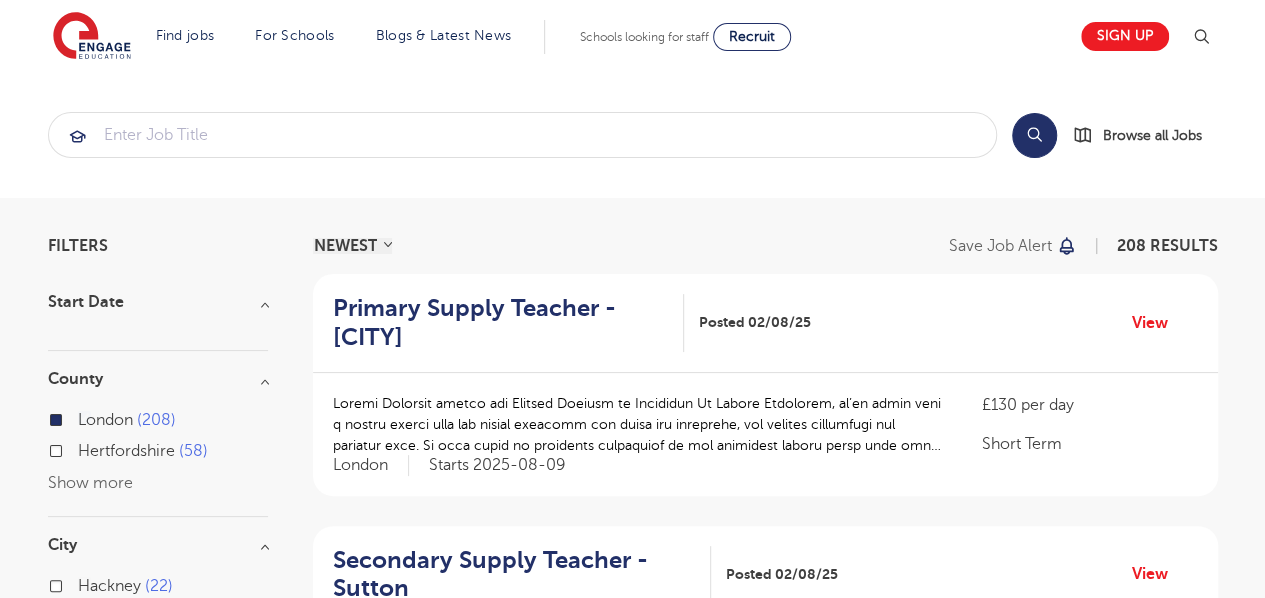 click on "Search
Browse all Jobs" at bounding box center [632, 135] 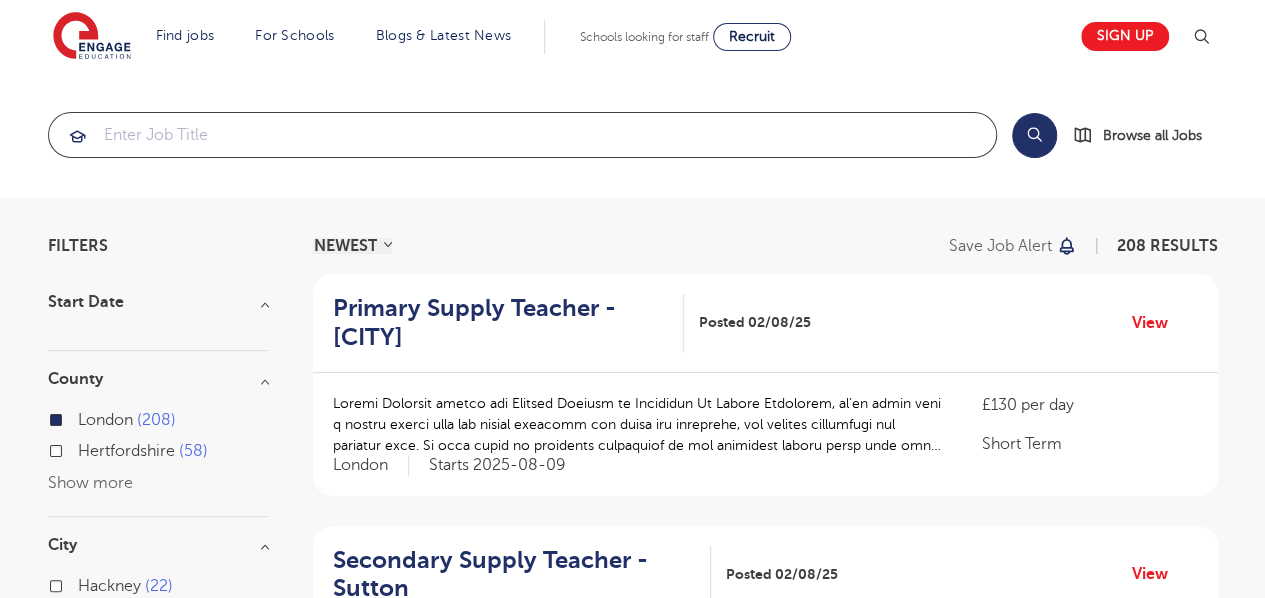 click at bounding box center [522, 135] 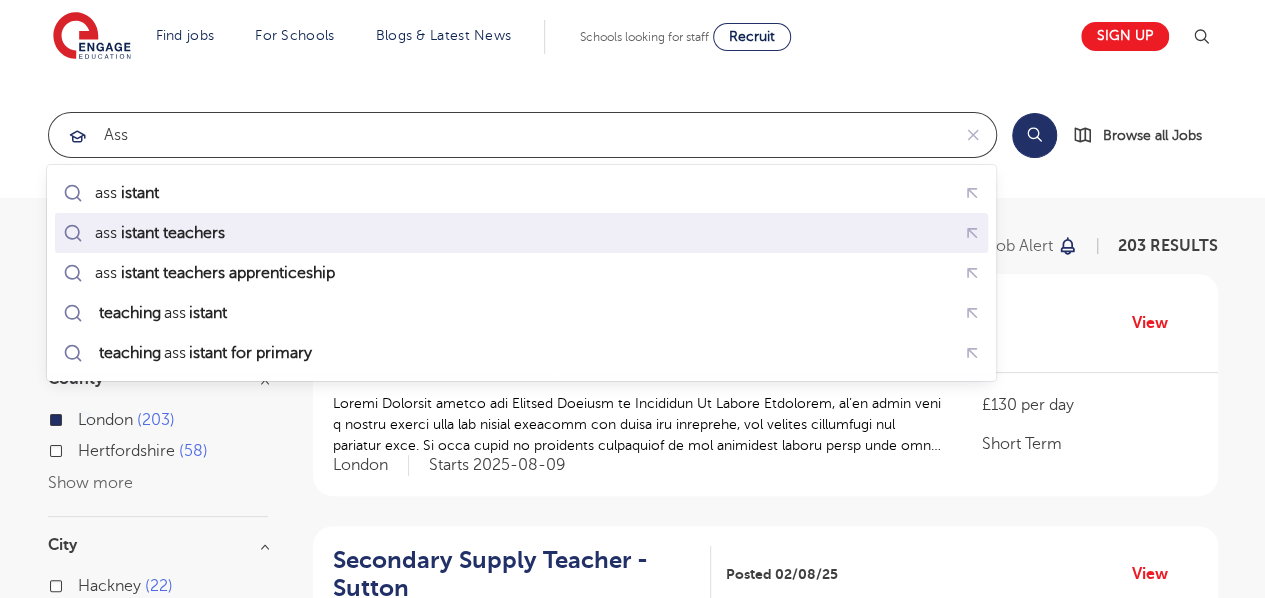 click on "ass istant teachers" at bounding box center [521, 233] 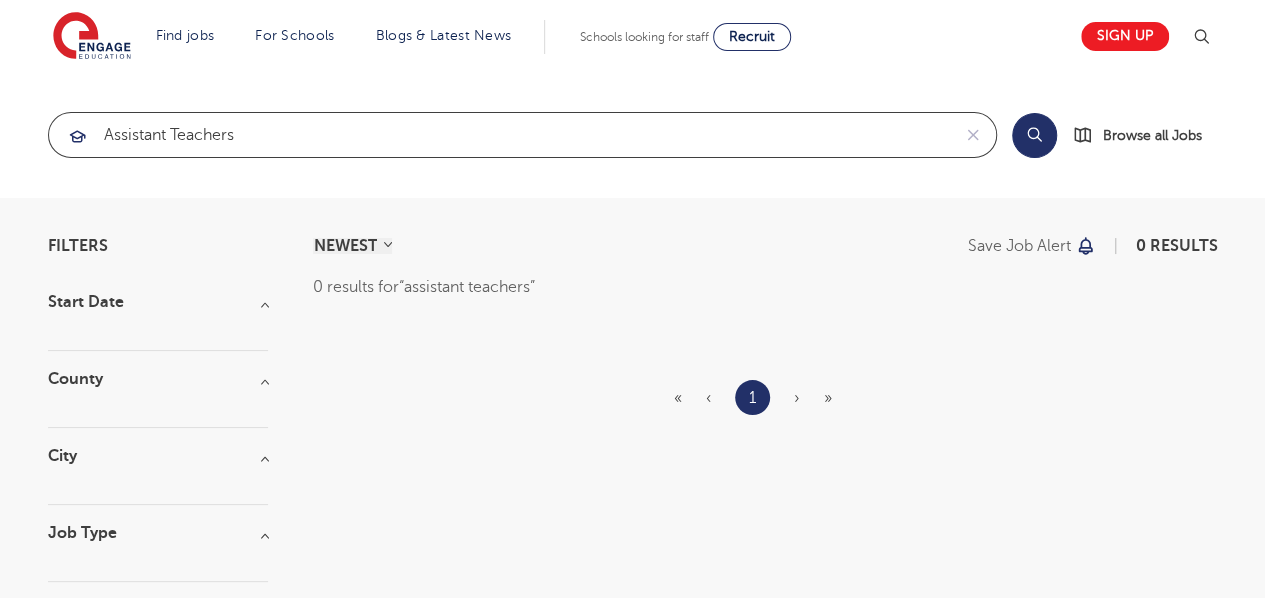 drag, startPoint x: 756, startPoint y: 121, endPoint x: 225, endPoint y: 133, distance: 531.13556 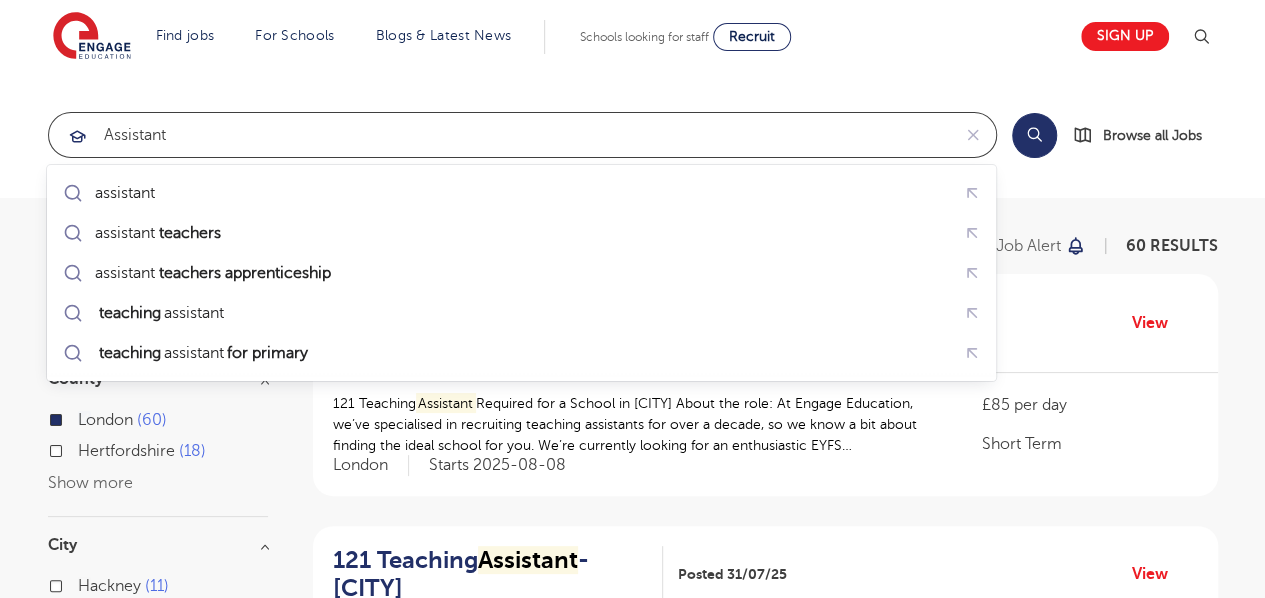 type on "assistant" 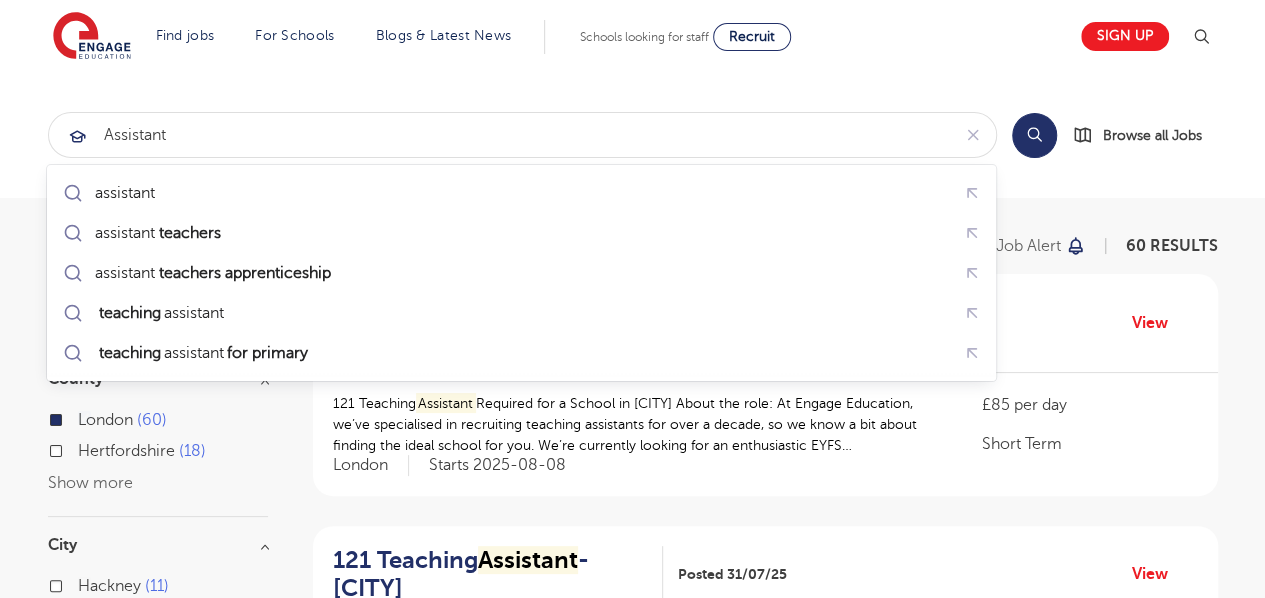 click on "Filters Start Date County     London   60       Hertfordshire   18   Show more City     Hackney   11       Hillingdon   11       Merton   11       Elmbridge   10       Haringey   7   Show more Job Type Sector     Long Term   78       Short Term   60   Show more
Cancel
View Results
NEWEST OLDEST
Save job alert
60 RESULTS
121 Teaching  Assistant  - Haringey
Posted 01/08/25
View
121 Teaching  Assistant assistant
£85 per day
Short Term
London London" at bounding box center (632, 1594) 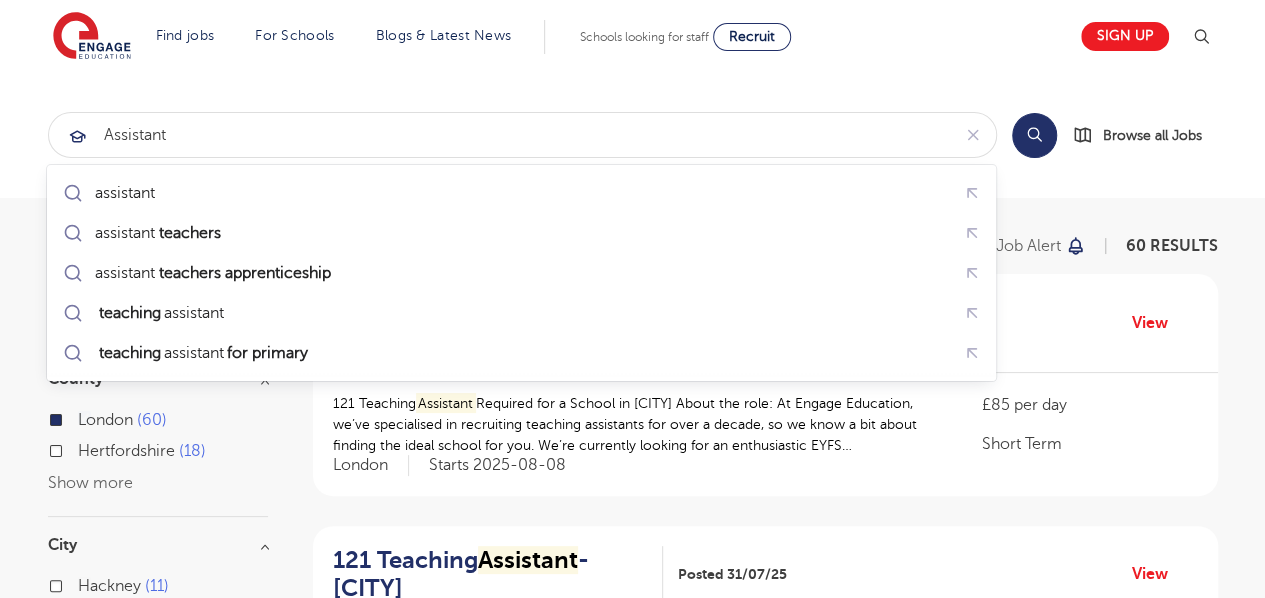 click on "assistant
Search
Browse all Jobs" at bounding box center [632, 135] 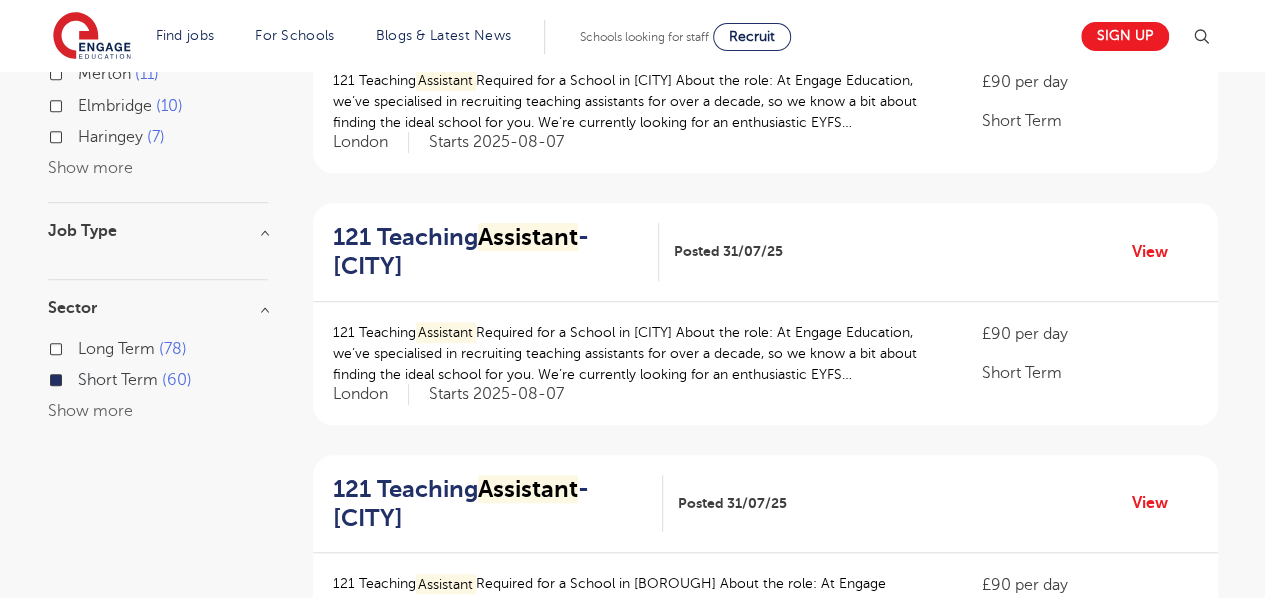 scroll, scrollTop: 586, scrollLeft: 0, axis: vertical 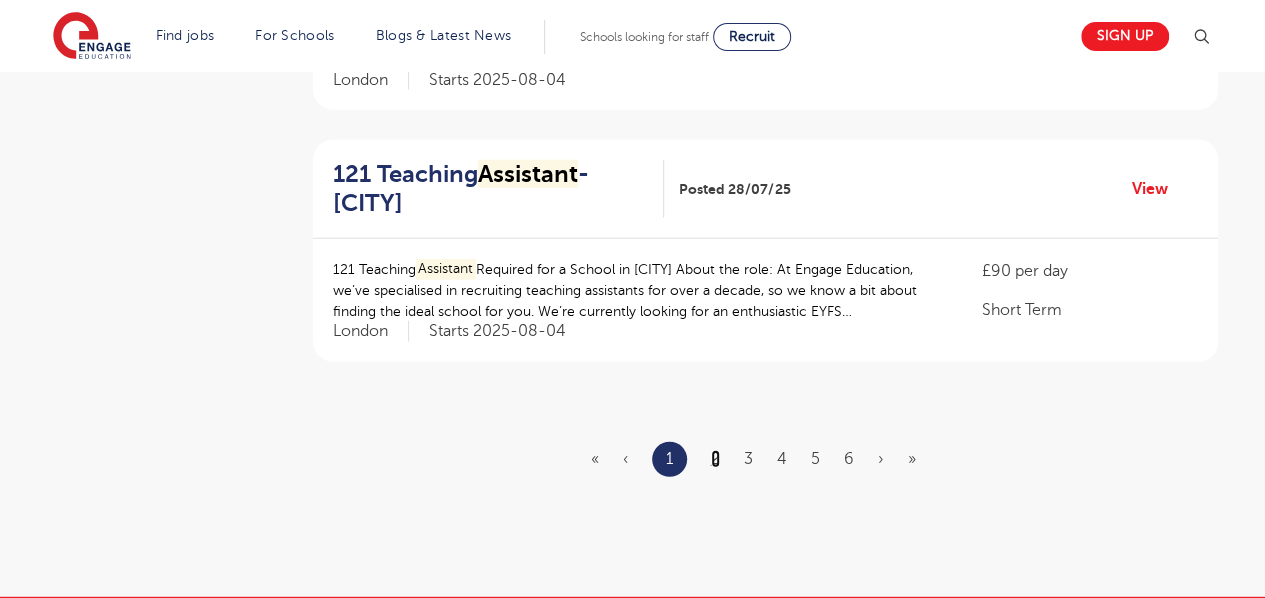 click on "2" at bounding box center [715, 459] 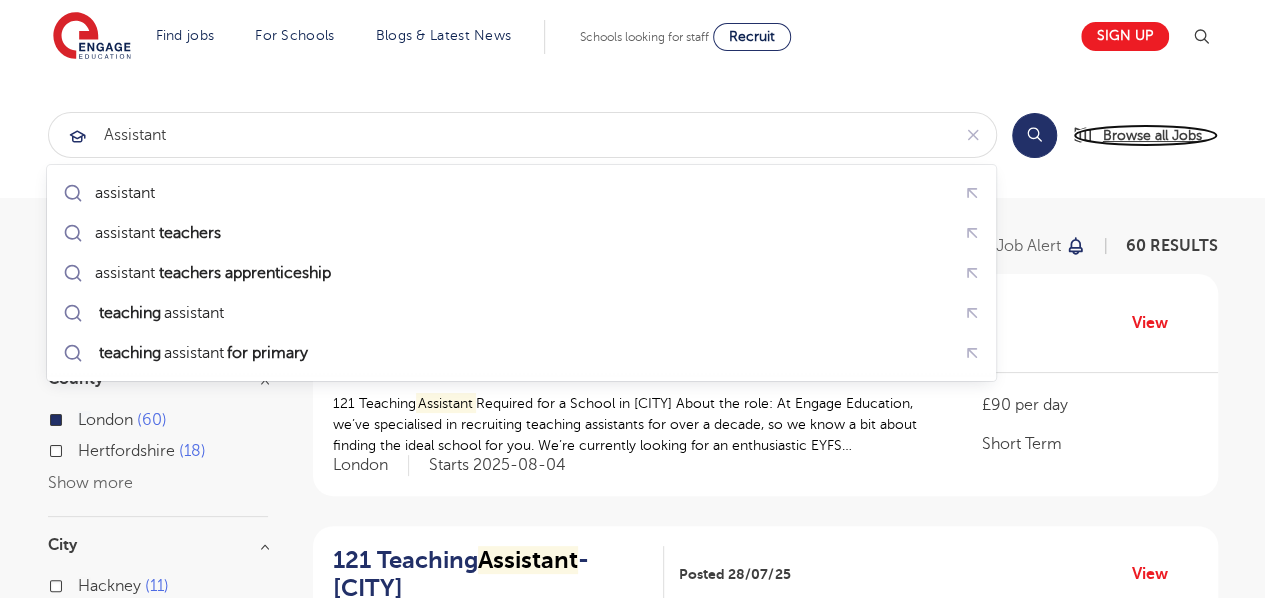 click on "Browse all Jobs" at bounding box center (1152, 135) 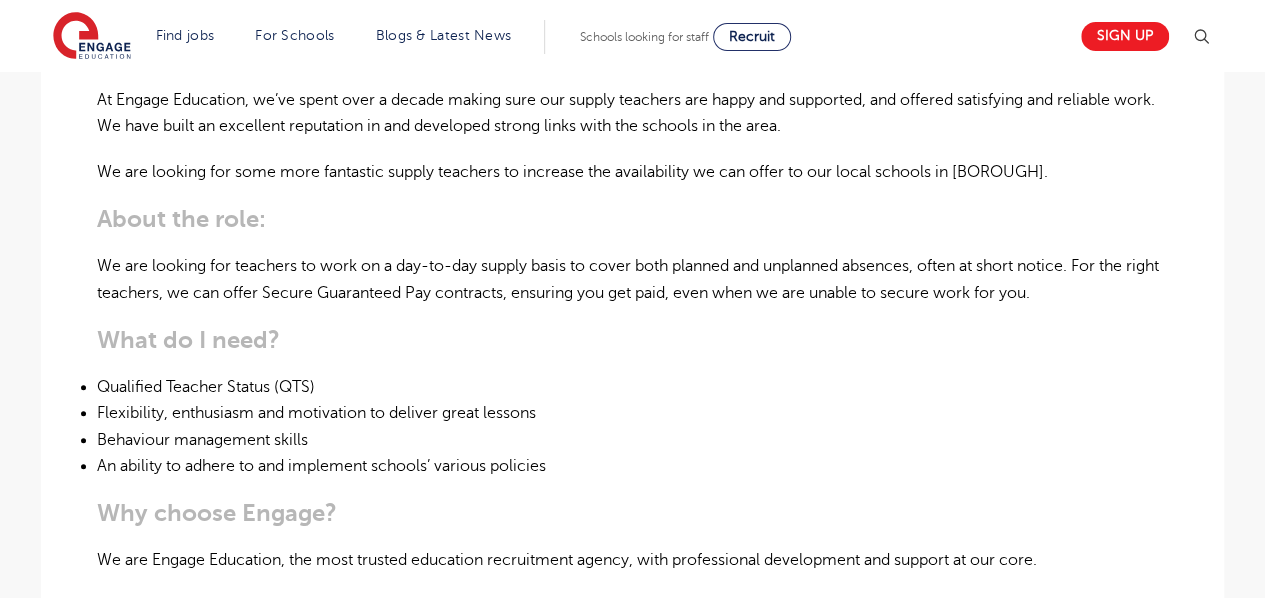 scroll, scrollTop: 564, scrollLeft: 0, axis: vertical 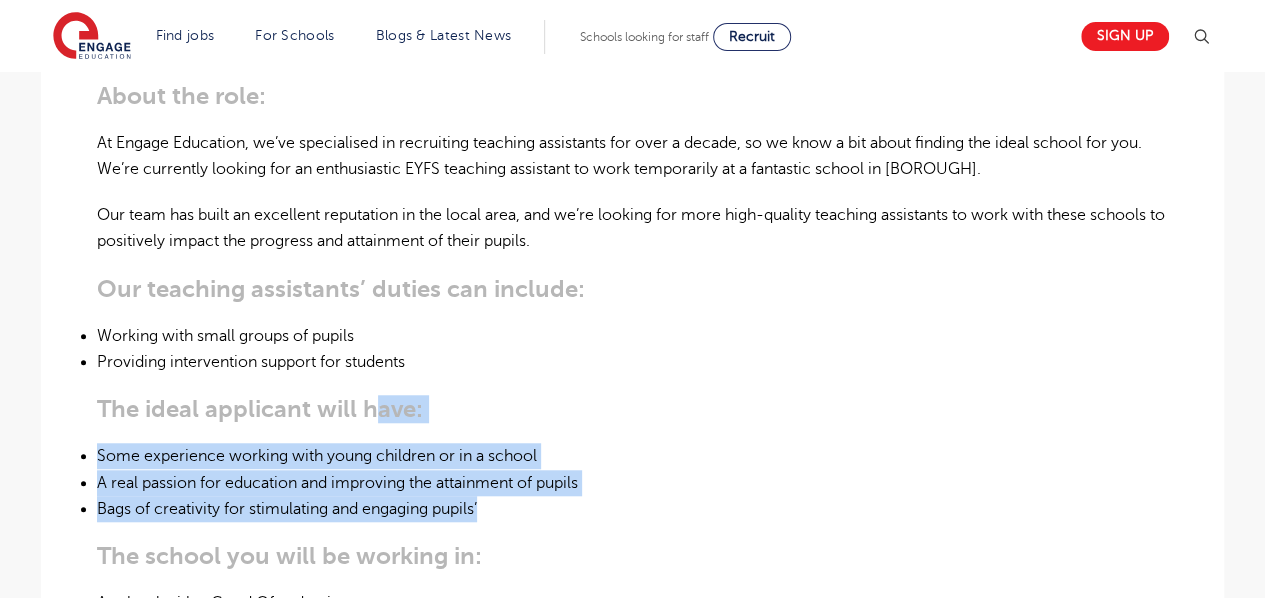 drag, startPoint x: 380, startPoint y: 410, endPoint x: 546, endPoint y: 502, distance: 189.78935 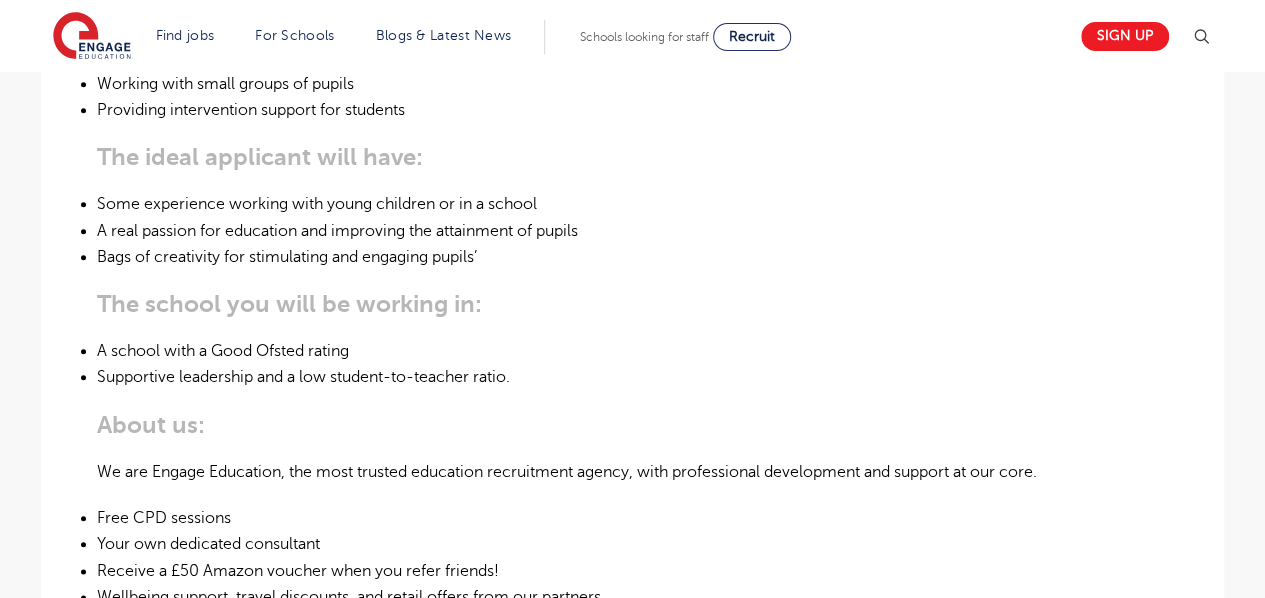 scroll, scrollTop: 864, scrollLeft: 0, axis: vertical 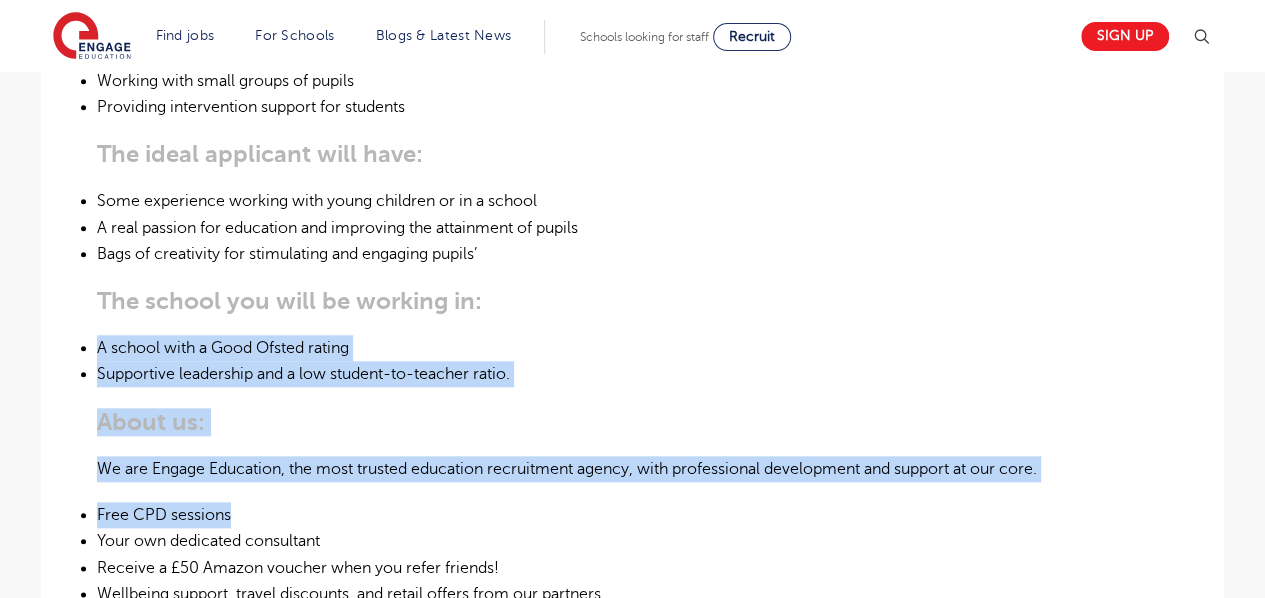 drag, startPoint x: 546, startPoint y: 502, endPoint x: 594, endPoint y: 243, distance: 263.41034 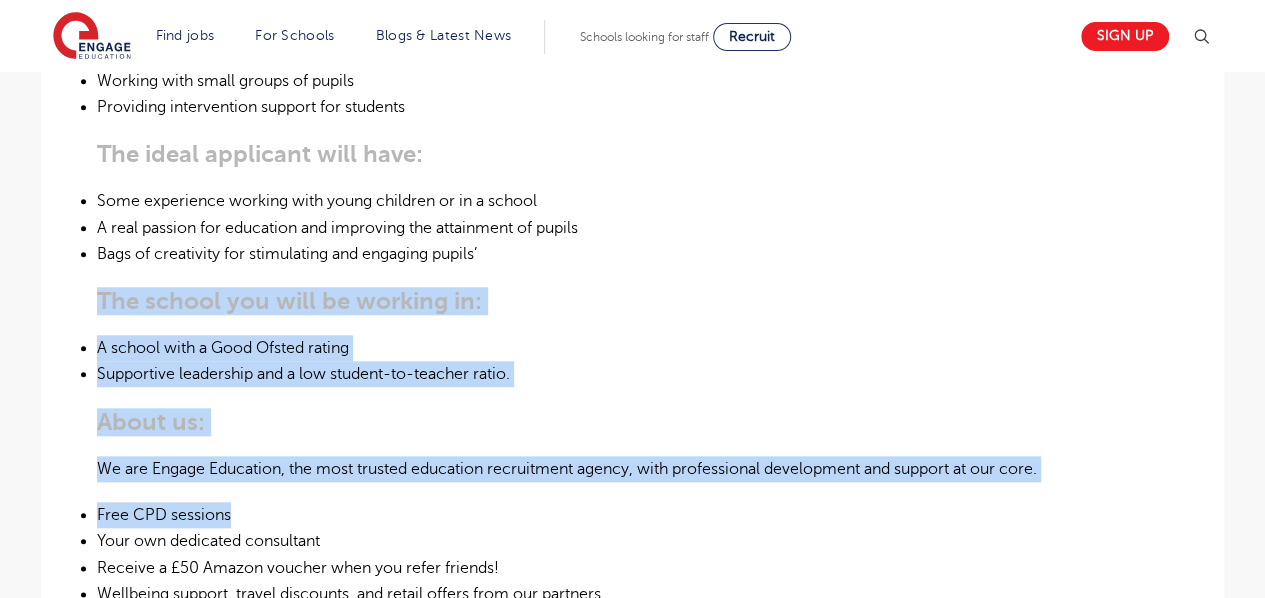 click on "Bags of creativity for stimulating and engaging pupils’" at bounding box center [632, 254] 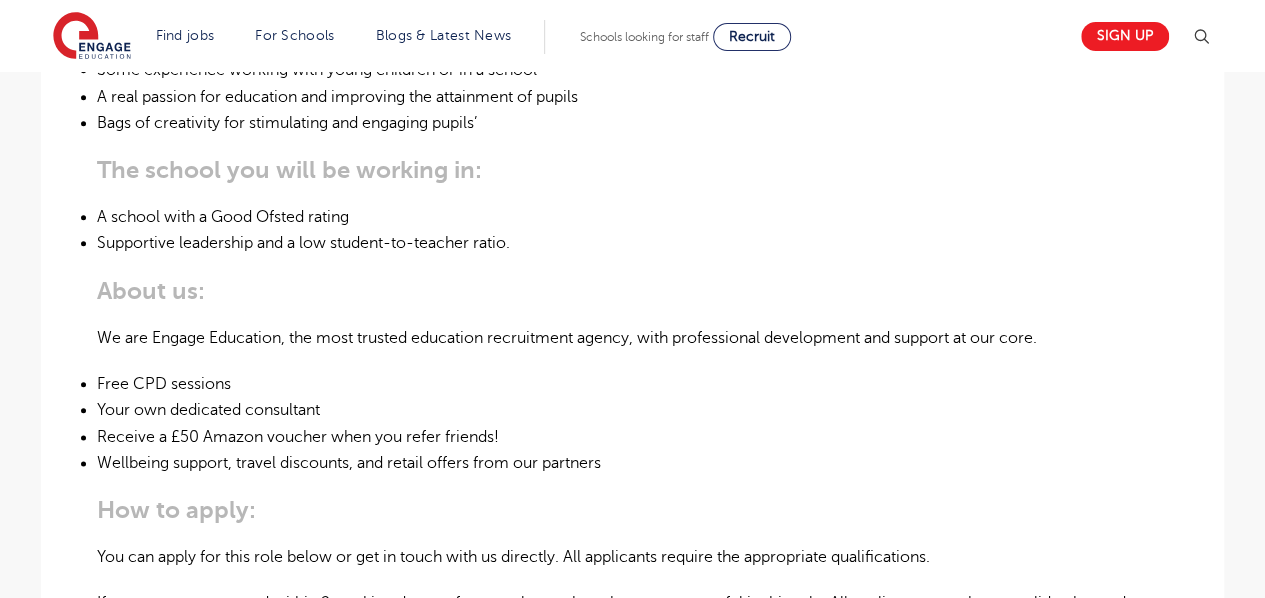 scroll, scrollTop: 1008, scrollLeft: 0, axis: vertical 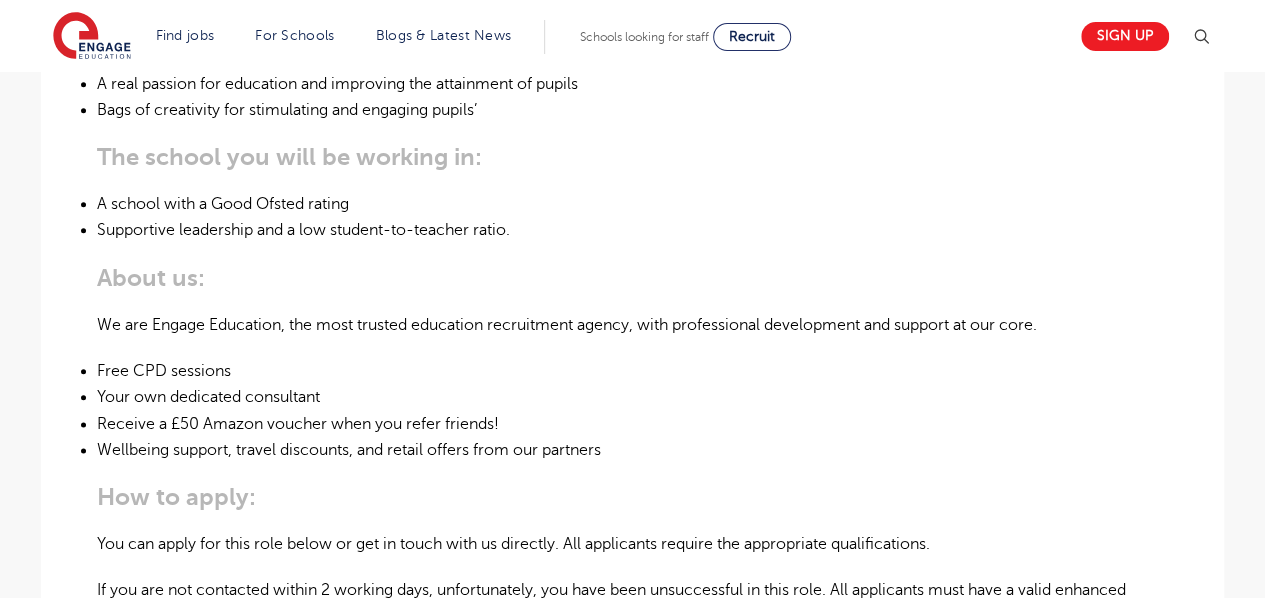 drag, startPoint x: 594, startPoint y: 243, endPoint x: 652, endPoint y: 457, distance: 221.72055 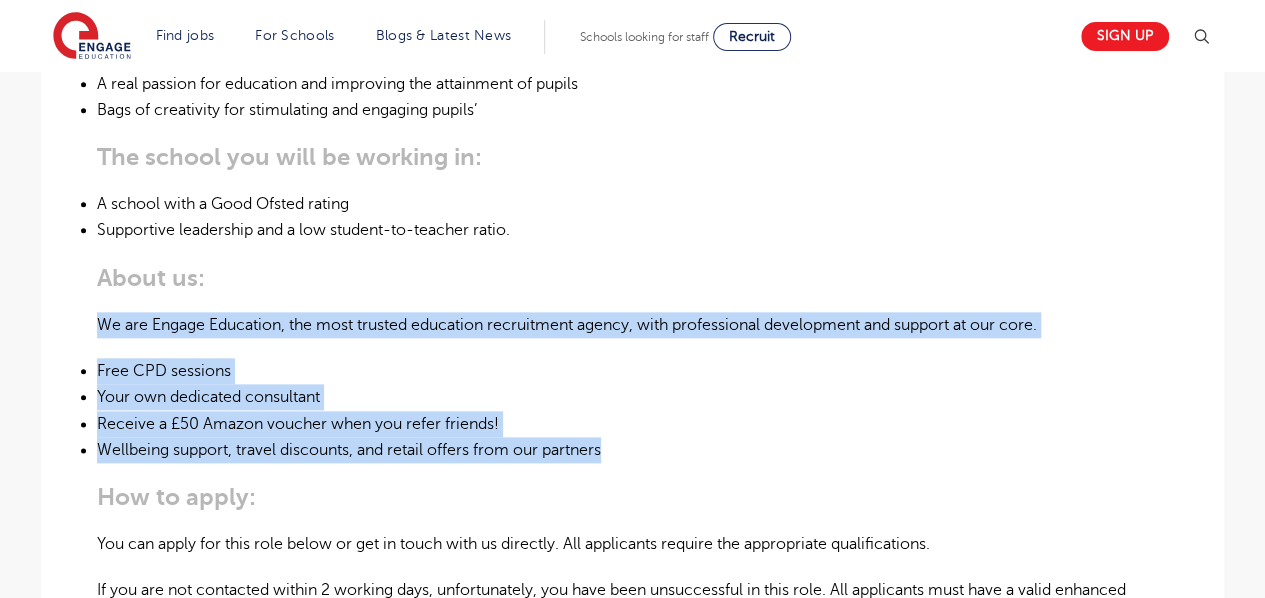 drag, startPoint x: 652, startPoint y: 457, endPoint x: 662, endPoint y: 270, distance: 187.26718 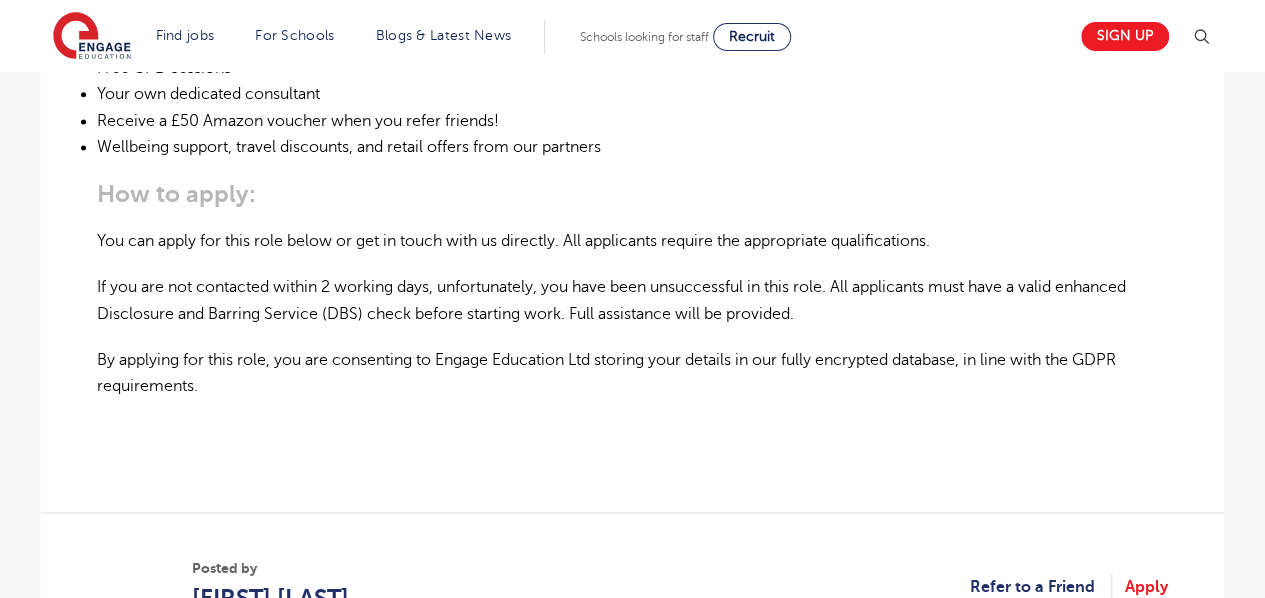 scroll, scrollTop: 1320, scrollLeft: 0, axis: vertical 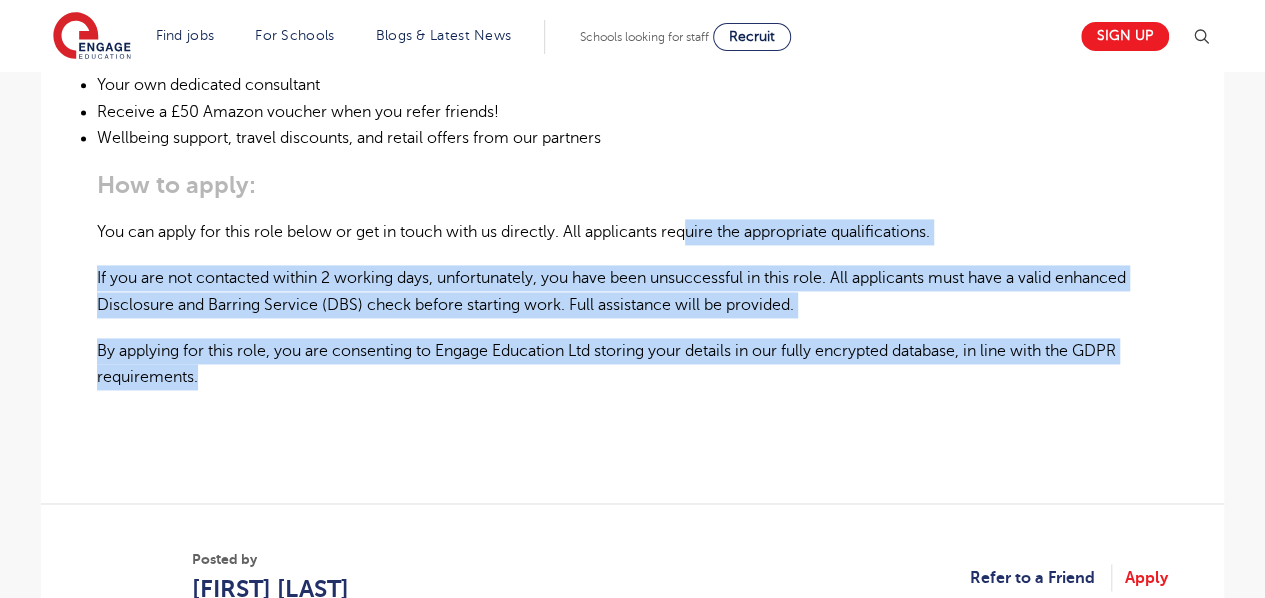 drag, startPoint x: 672, startPoint y: 365, endPoint x: 697, endPoint y: 207, distance: 159.96562 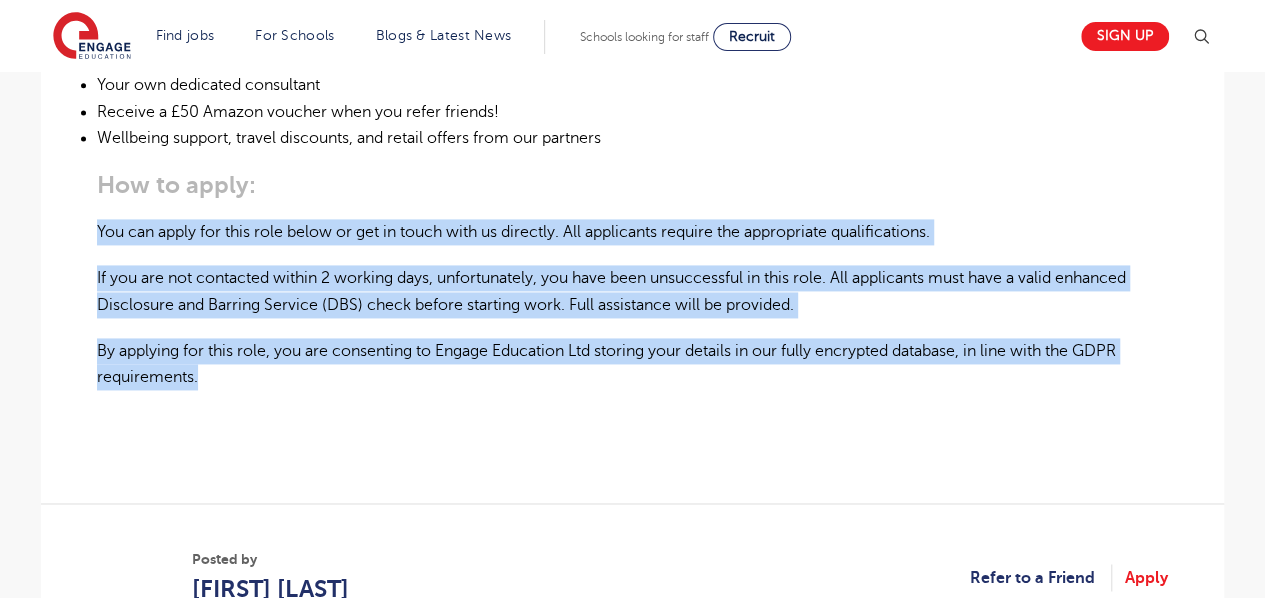 drag, startPoint x: 636, startPoint y: 198, endPoint x: 642, endPoint y: 367, distance: 169.10648 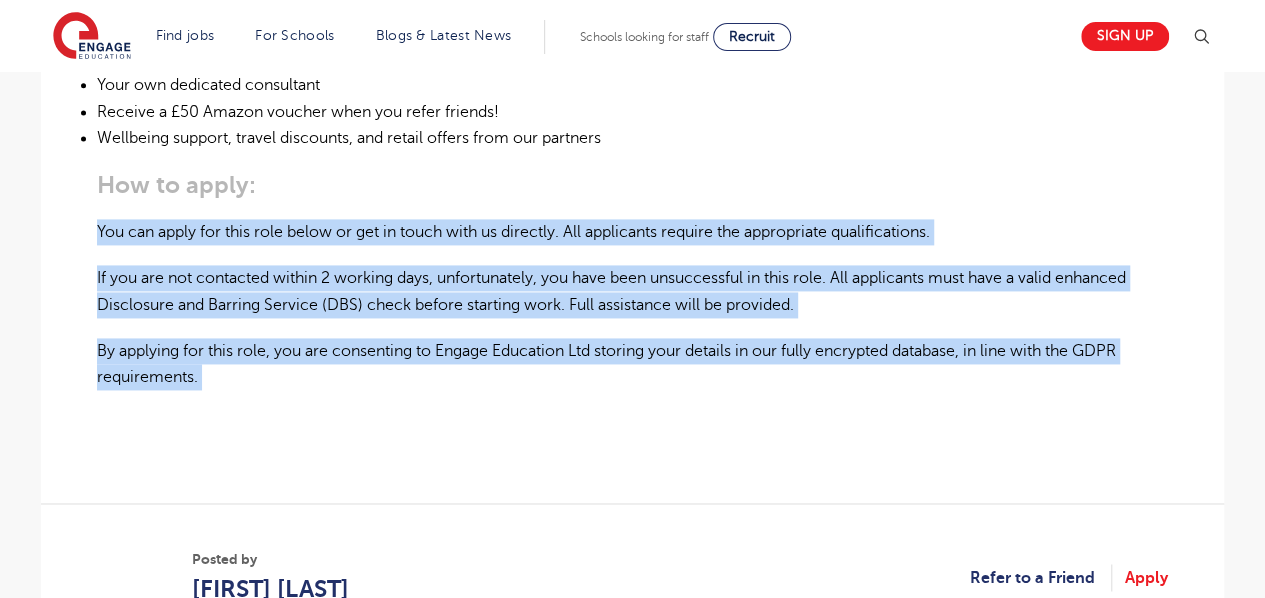 drag, startPoint x: 642, startPoint y: 367, endPoint x: 628, endPoint y: 182, distance: 185.52898 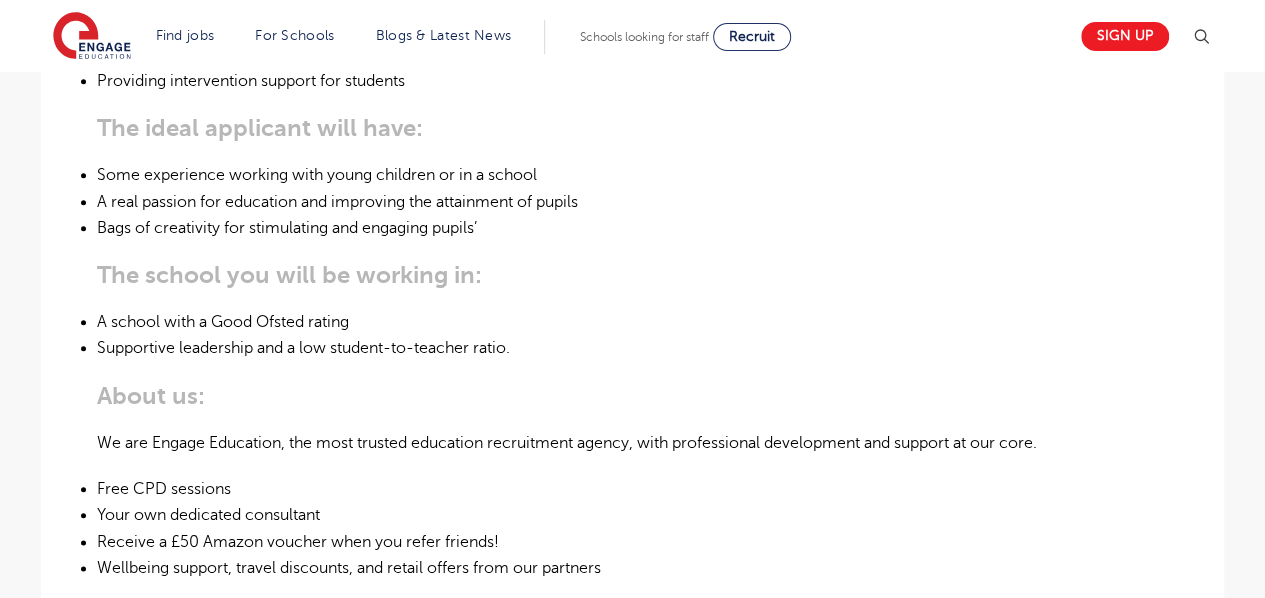 scroll, scrollTop: 877, scrollLeft: 0, axis: vertical 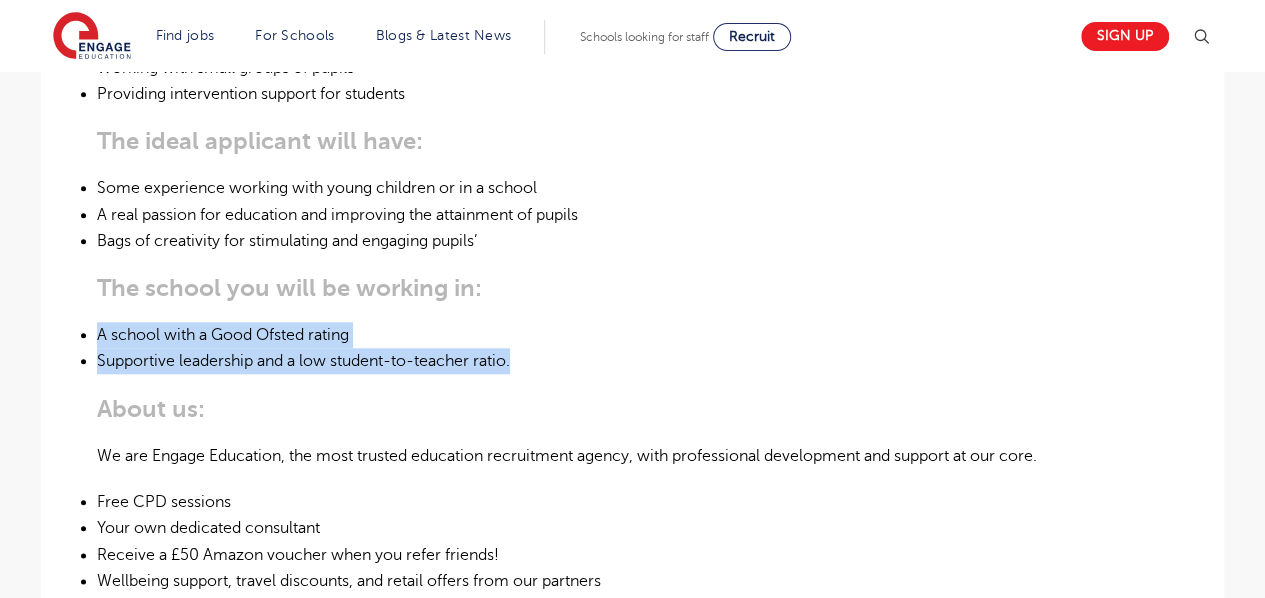 drag, startPoint x: 521, startPoint y: 351, endPoint x: 516, endPoint y: 279, distance: 72.1734 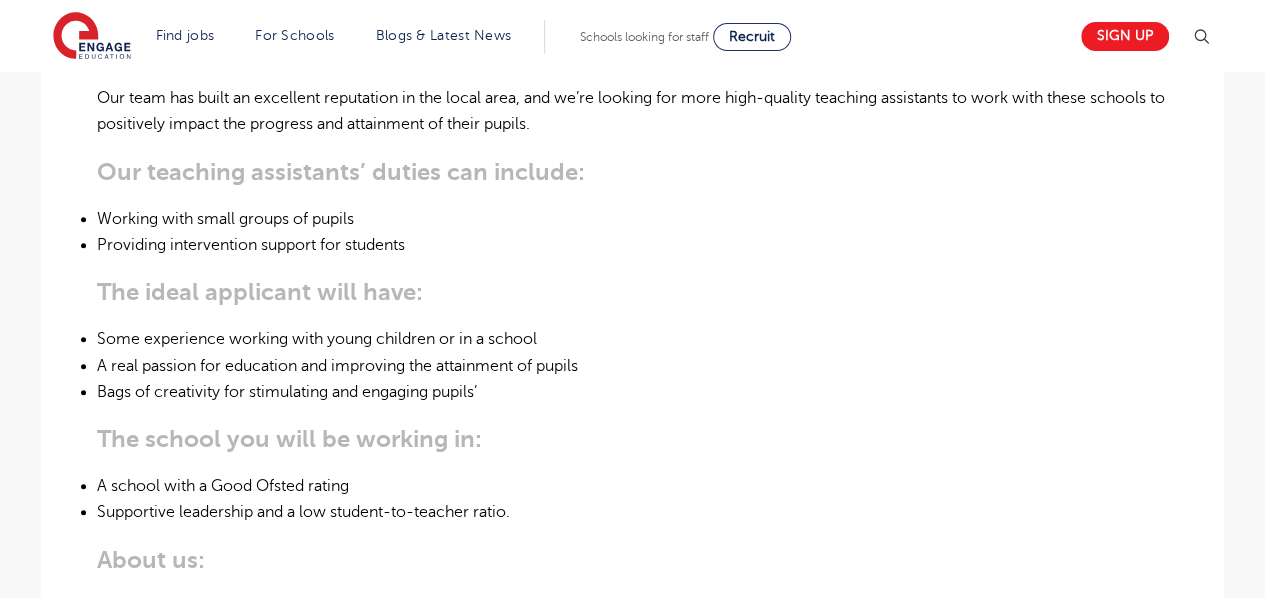 scroll, scrollTop: 723, scrollLeft: 0, axis: vertical 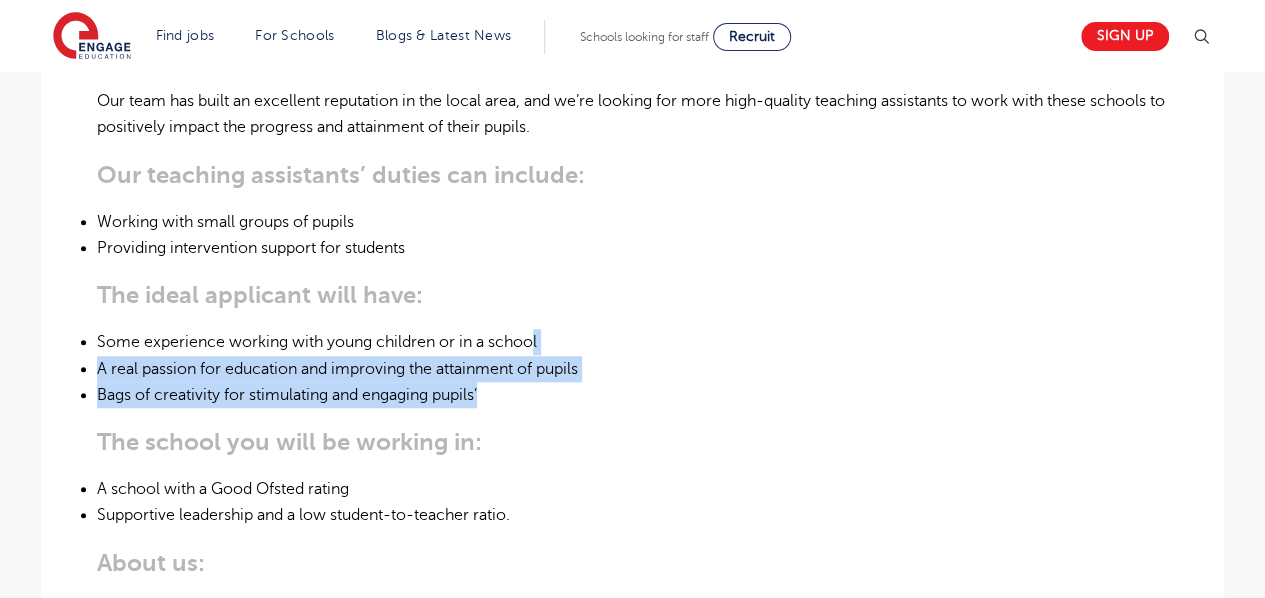 drag, startPoint x: 546, startPoint y: 396, endPoint x: 531, endPoint y: 325, distance: 72.56721 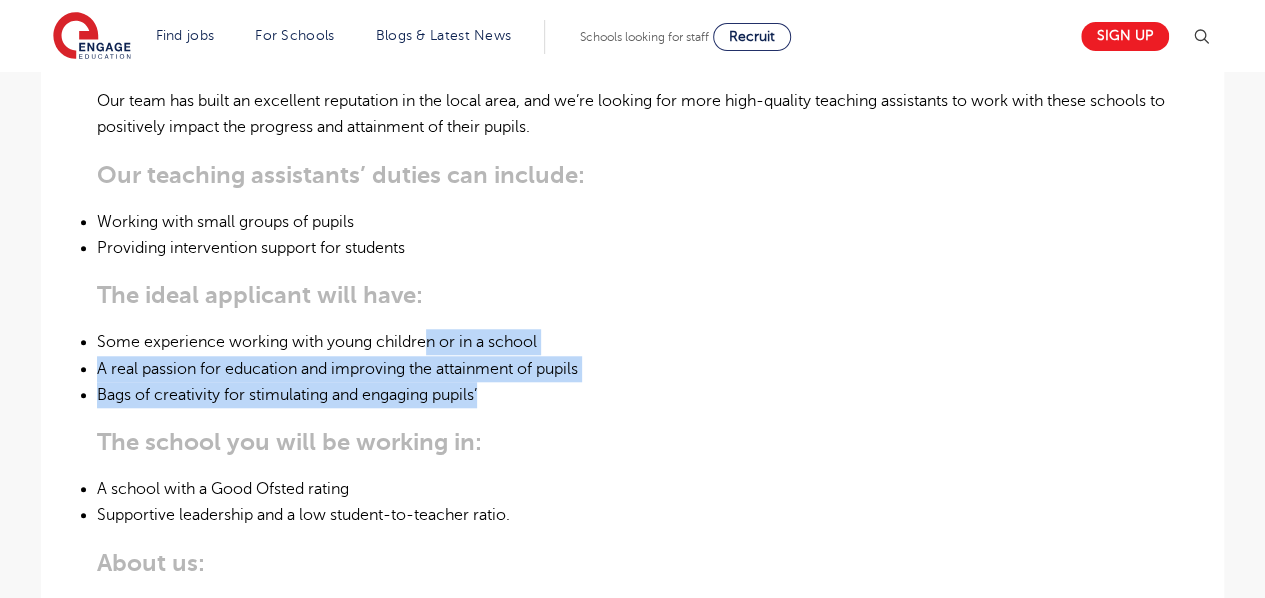 drag, startPoint x: 423, startPoint y: 309, endPoint x: 521, endPoint y: 384, distance: 123.40584 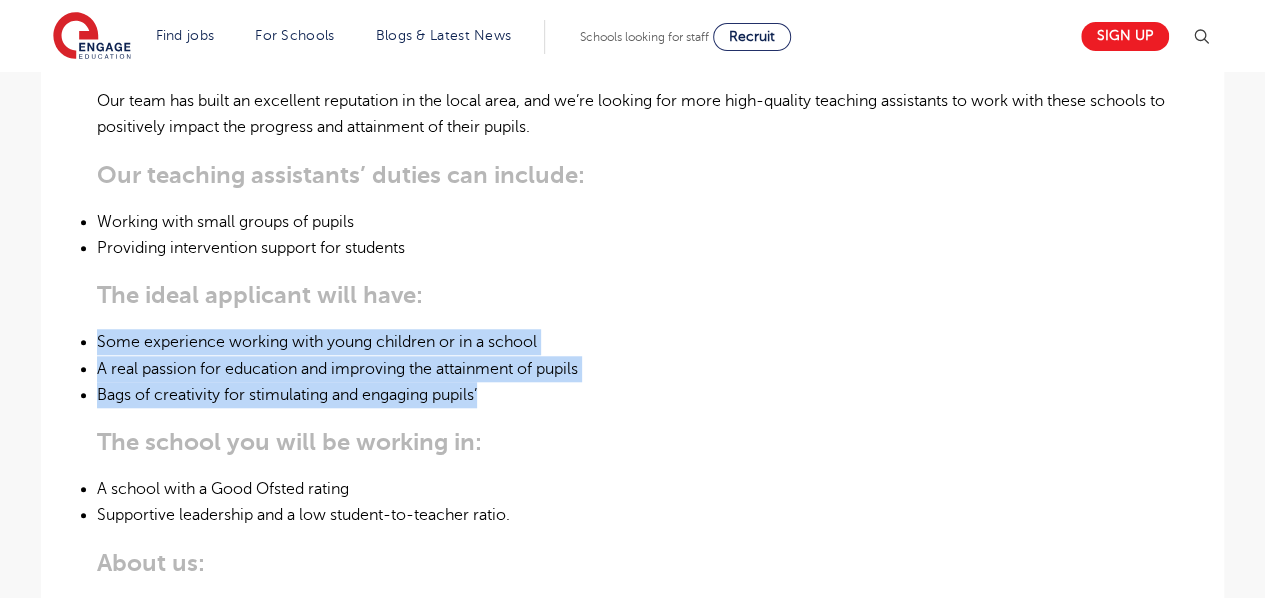 drag, startPoint x: 521, startPoint y: 384, endPoint x: 519, endPoint y: 293, distance: 91.02197 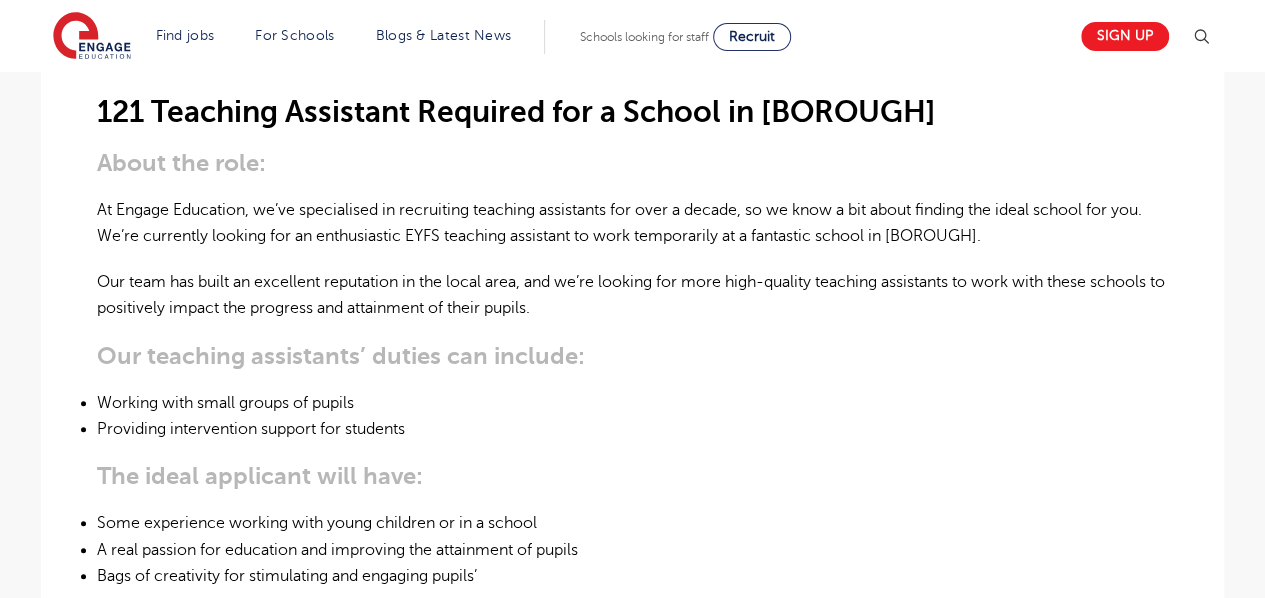 scroll, scrollTop: 543, scrollLeft: 0, axis: vertical 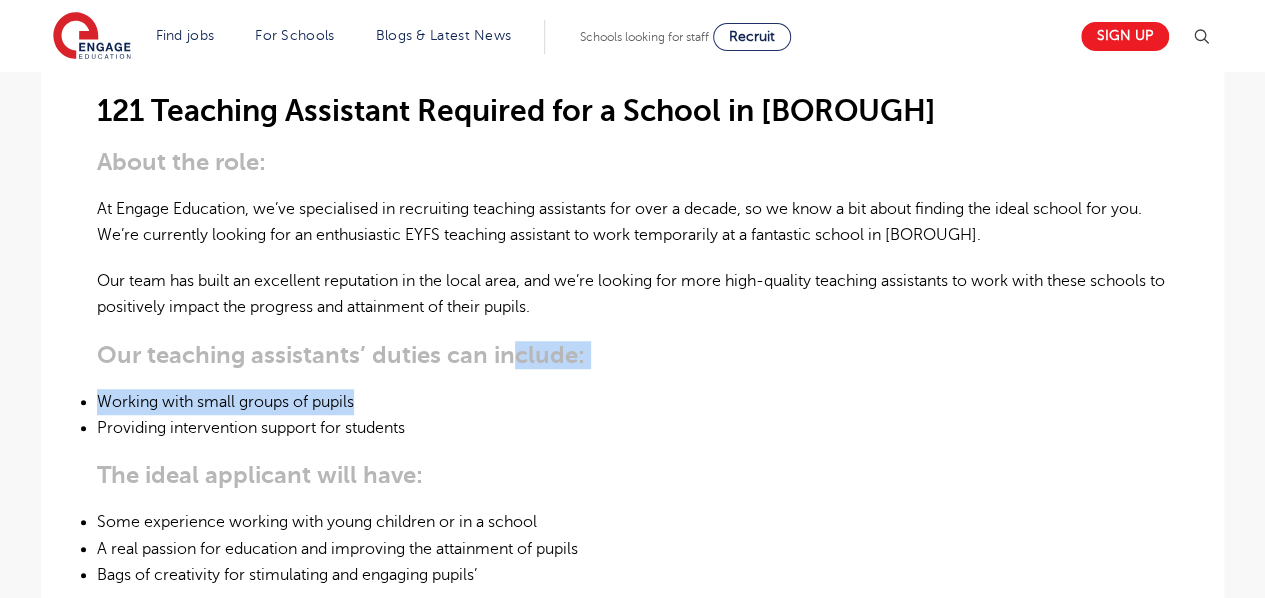 drag, startPoint x: 520, startPoint y: 406, endPoint x: 515, endPoint y: 346, distance: 60.207973 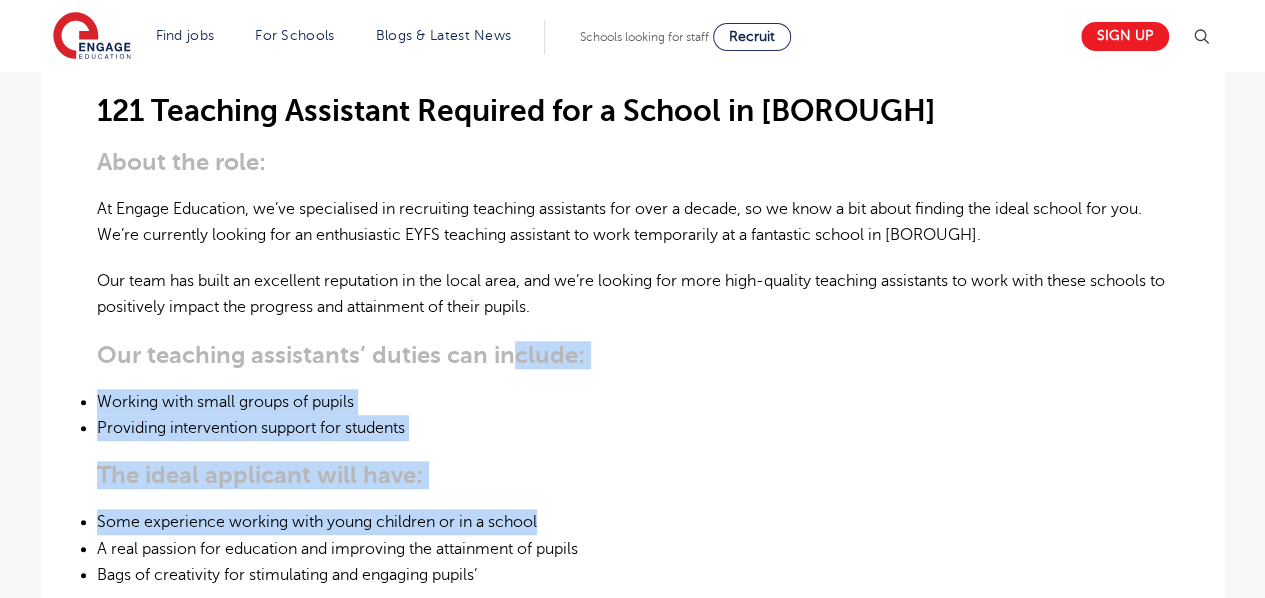 drag, startPoint x: 515, startPoint y: 346, endPoint x: 624, endPoint y: 497, distance: 186.23103 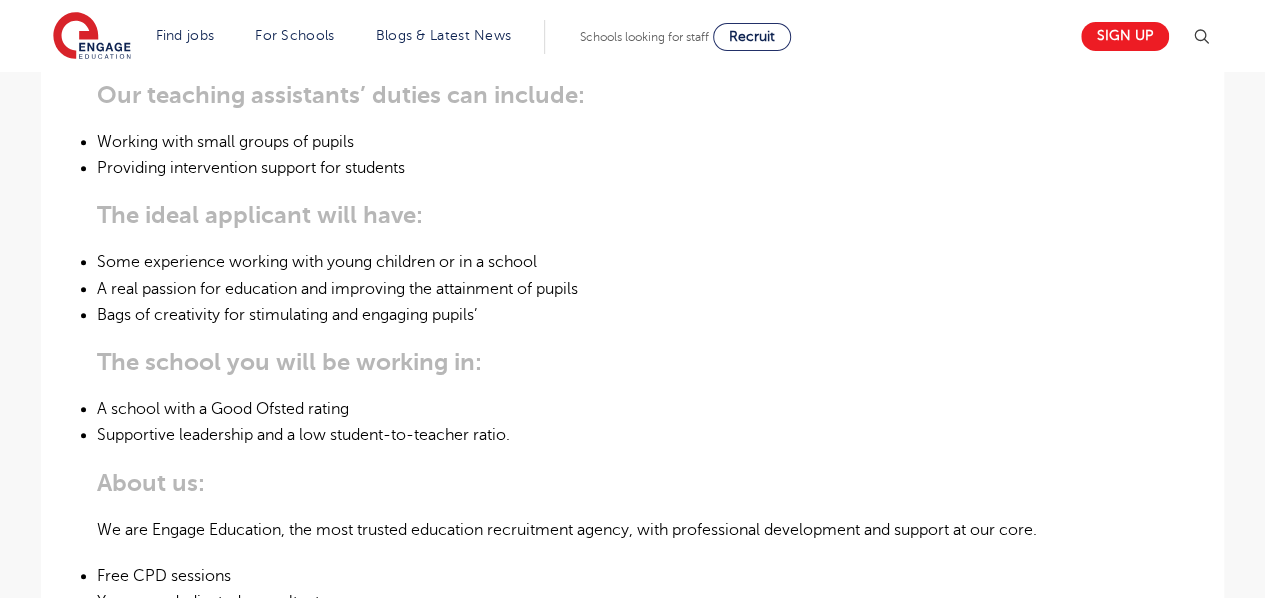 scroll, scrollTop: 1007, scrollLeft: 0, axis: vertical 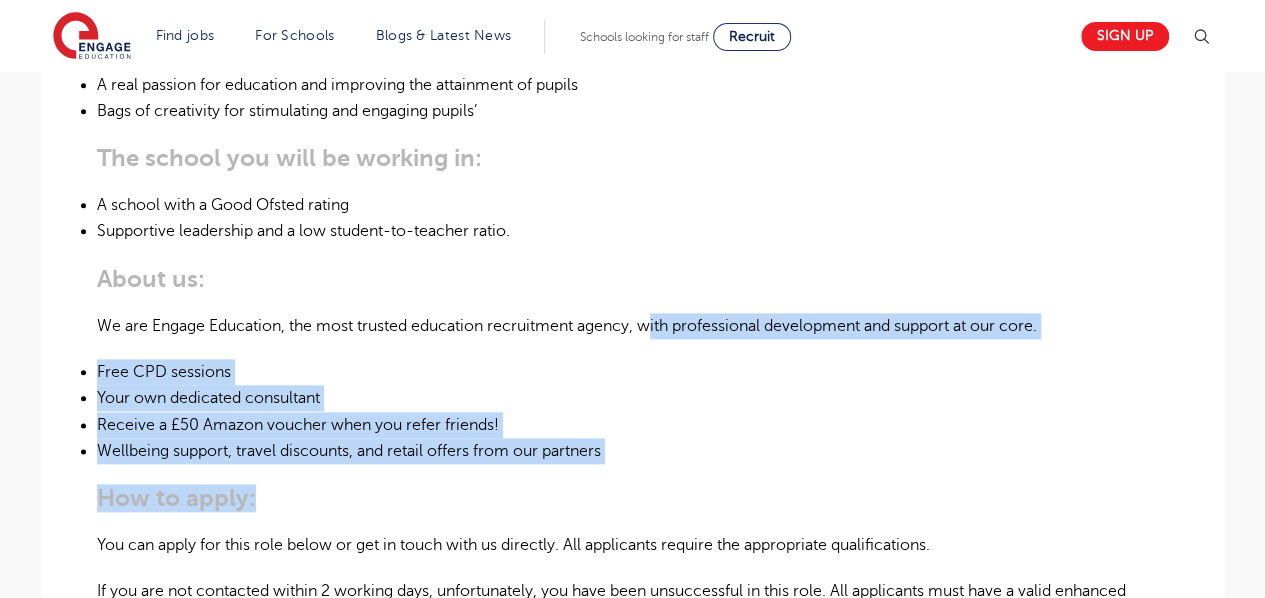 drag, startPoint x: 624, startPoint y: 497, endPoint x: 668, endPoint y: 297, distance: 204.7828 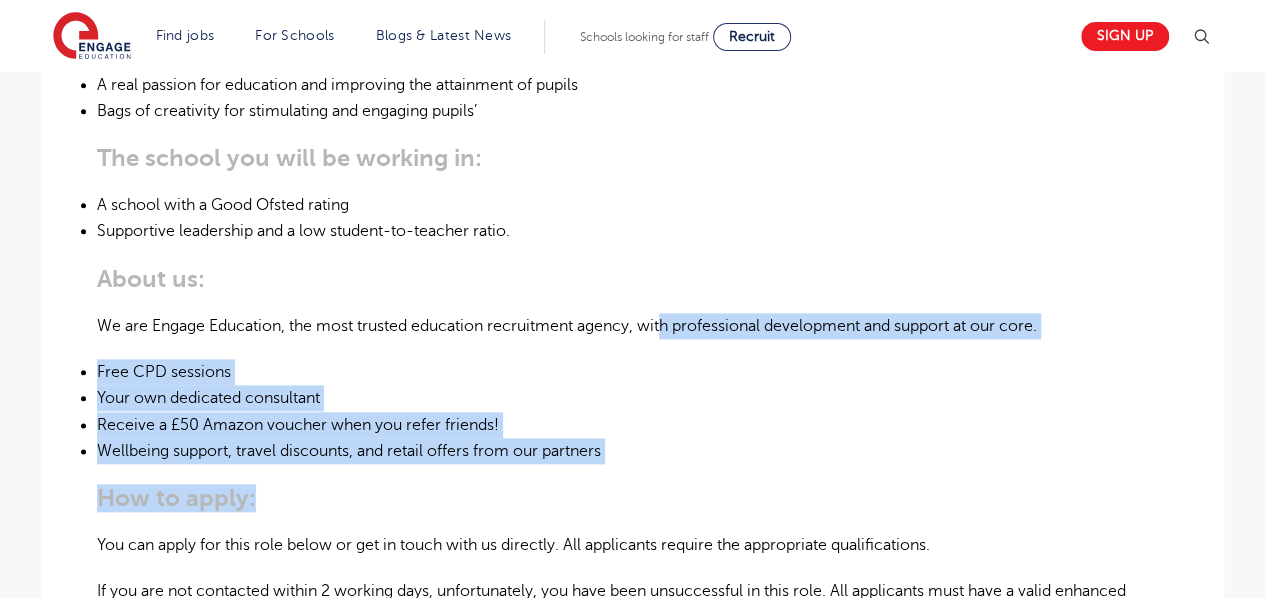 click on "121 Teaching Assistant Required for a School in Hackney About the role: At Engage Education, we’ve specialised in recruiting teaching assistants for over a decade, so we know a bit about finding the ideal school for you. We’re currently looking for an enthusiastic EYFS teaching assistant to work temporarily at a fantastic school in Hackney. Our team has built an excellent reputation in the local area, and we’re looking for more high-quality teaching assistants to work with these schools to positively impact the progress and attainment of their pupils. Our teaching assistants’ duties can include: Working with small groups of pupils Providing intervention support for students The ideal applicant will have: Some experience working with young children or in a school A real passion for education and improving the attainment of pupils Bags of creativity for stimulating and engaging pupils’ The school you will be working in: A school with a Good Ofsted rating About us: Free CPD sessions How to apply:" at bounding box center (632, 183) 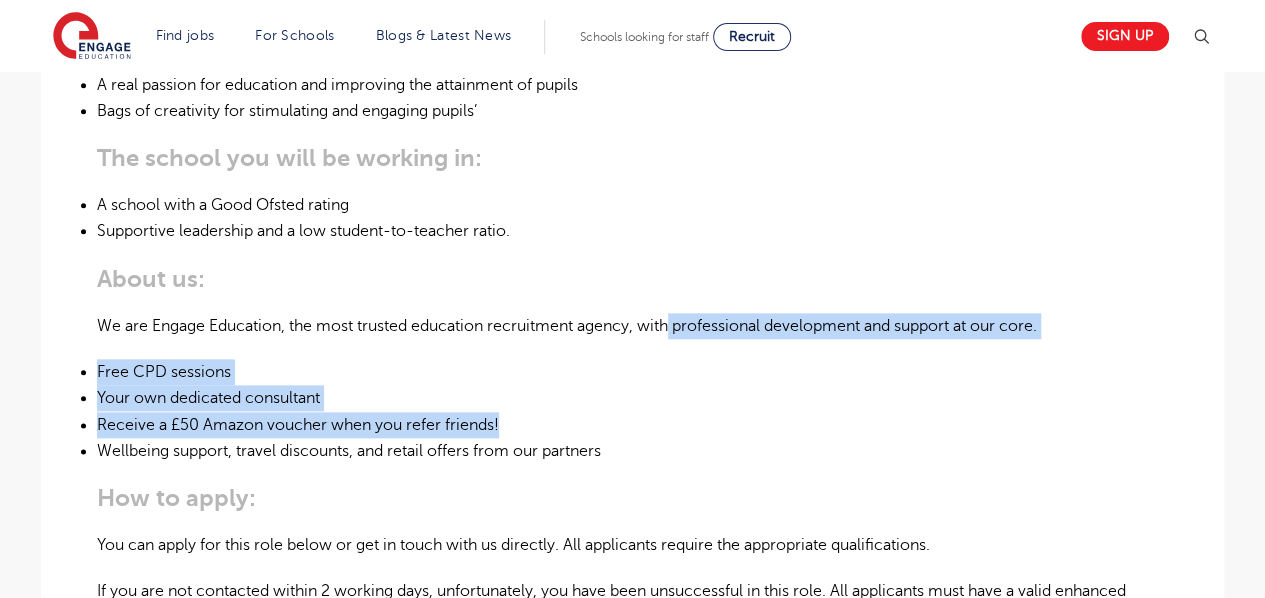 drag, startPoint x: 660, startPoint y: 430, endPoint x: 685, endPoint y: 289, distance: 143.19916 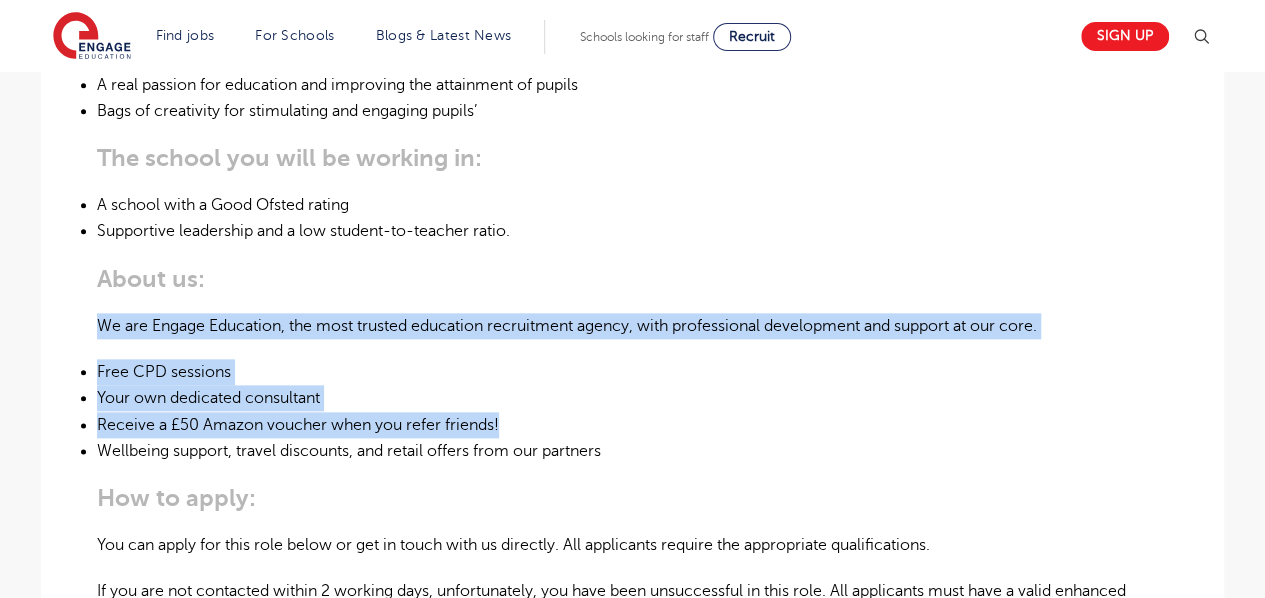 click on "About us:" at bounding box center [632, 279] 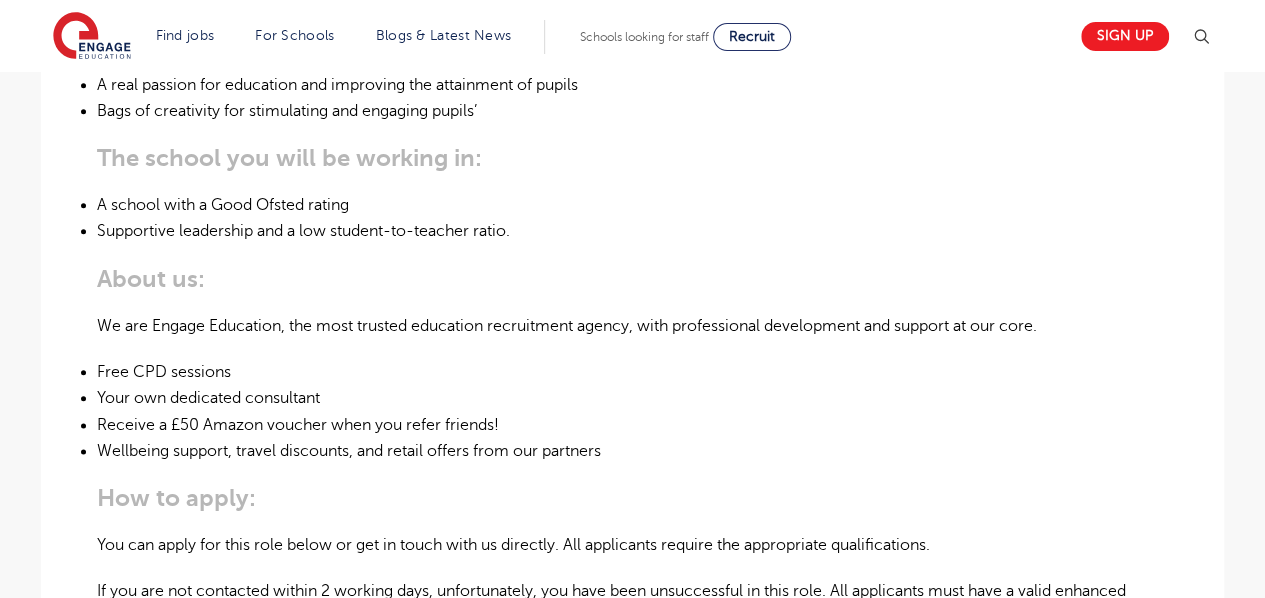 click on "About us:" at bounding box center [632, 279] 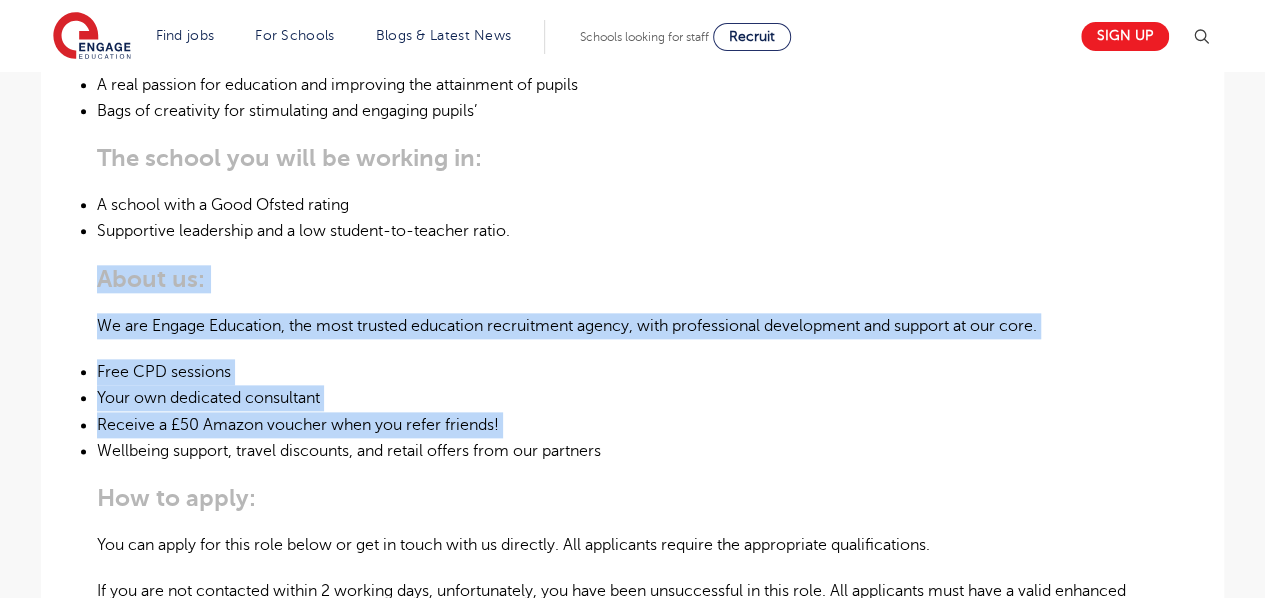 drag, startPoint x: 685, startPoint y: 289, endPoint x: 666, endPoint y: 454, distance: 166.09033 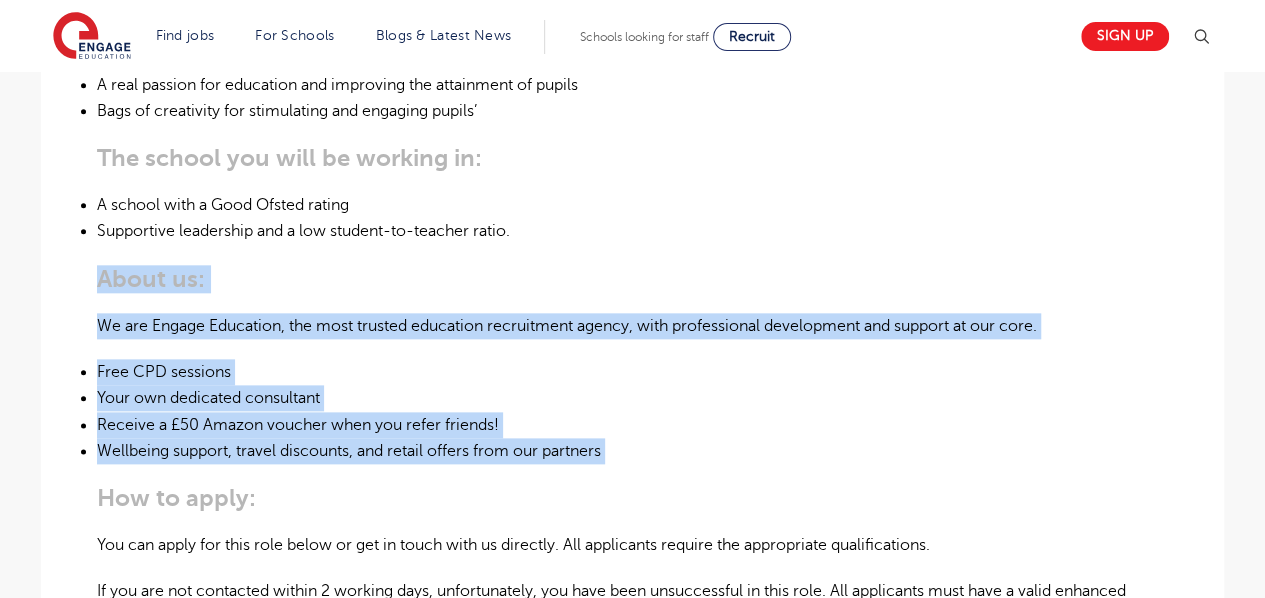 click on "Wellbeing support, travel discounts, and retail offers from our partners" at bounding box center (632, 451) 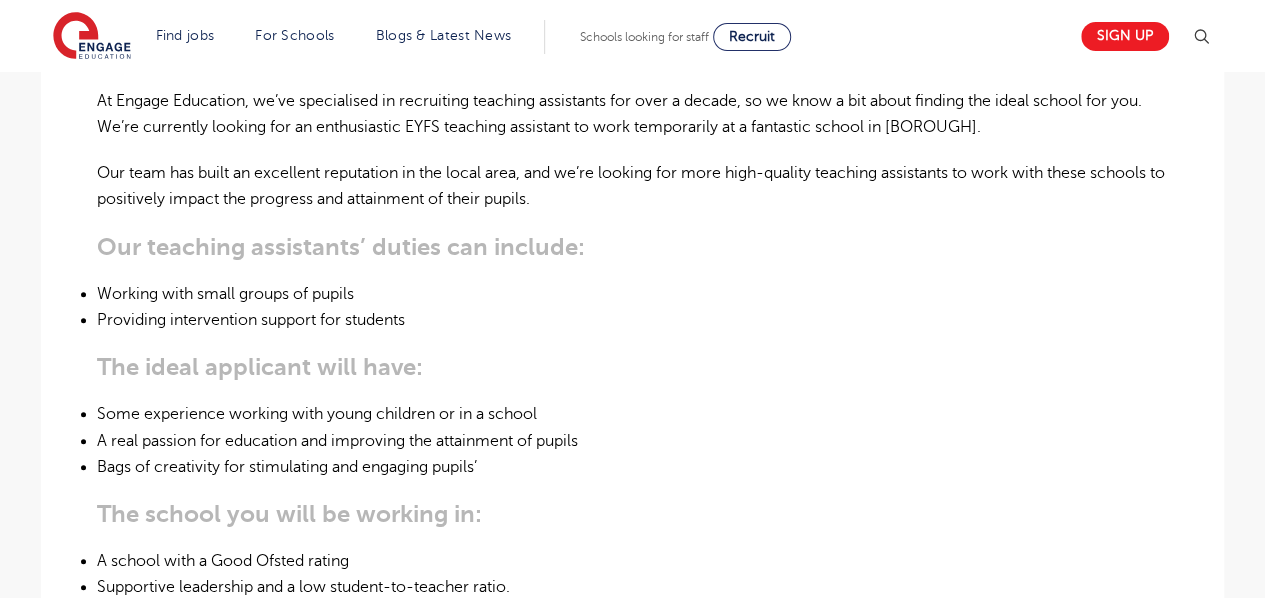 scroll, scrollTop: 650, scrollLeft: 0, axis: vertical 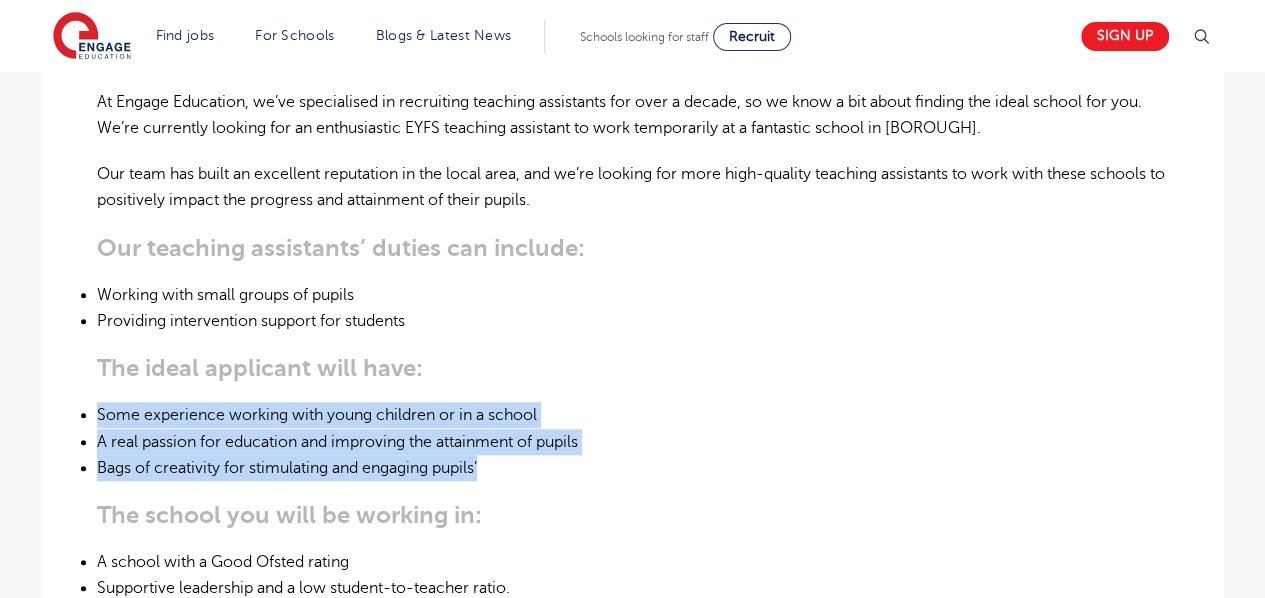 drag, startPoint x: 666, startPoint y: 454, endPoint x: 690, endPoint y: 340, distance: 116.498924 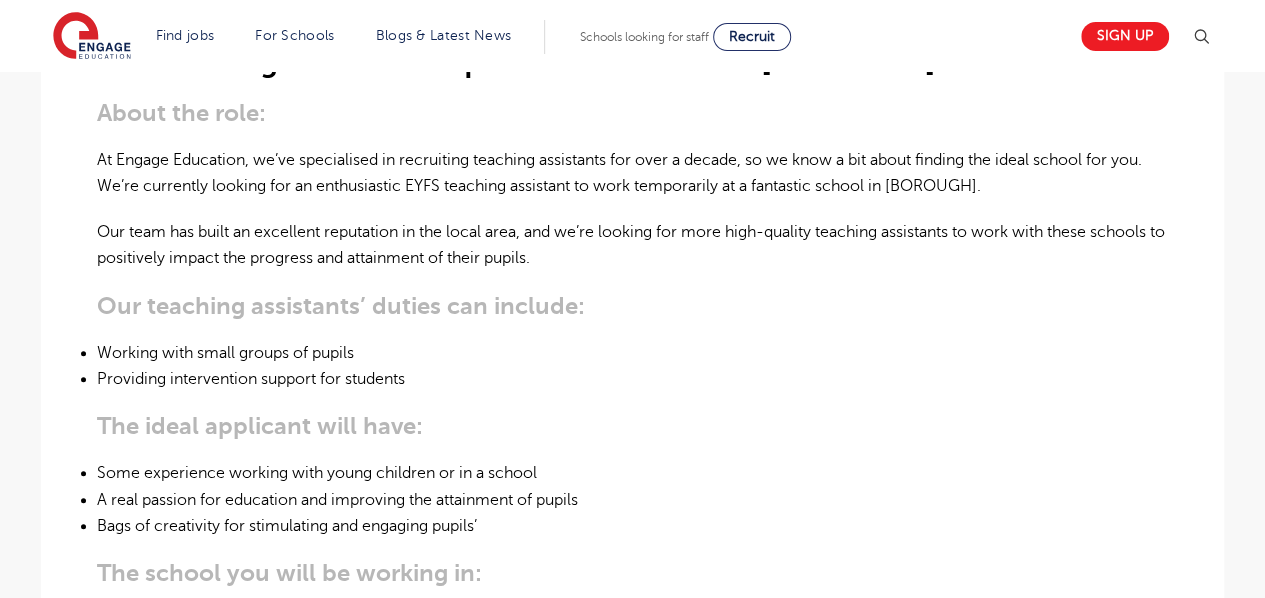 scroll, scrollTop: 593, scrollLeft: 0, axis: vertical 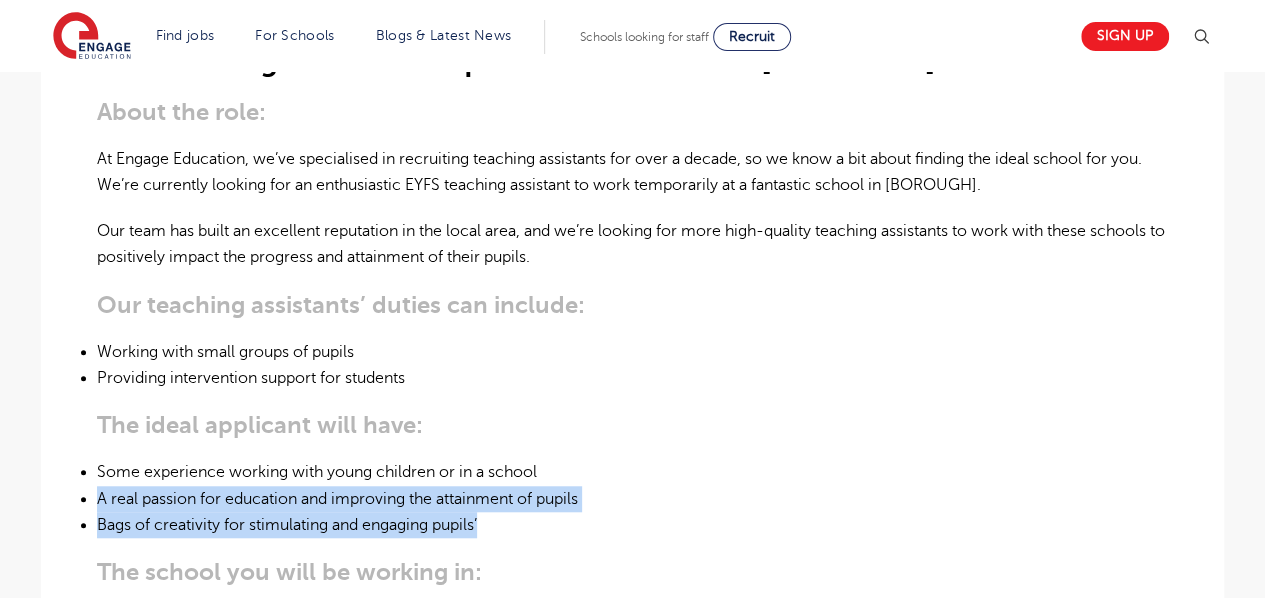 drag, startPoint x: 594, startPoint y: 452, endPoint x: 583, endPoint y: 538, distance: 86.70064 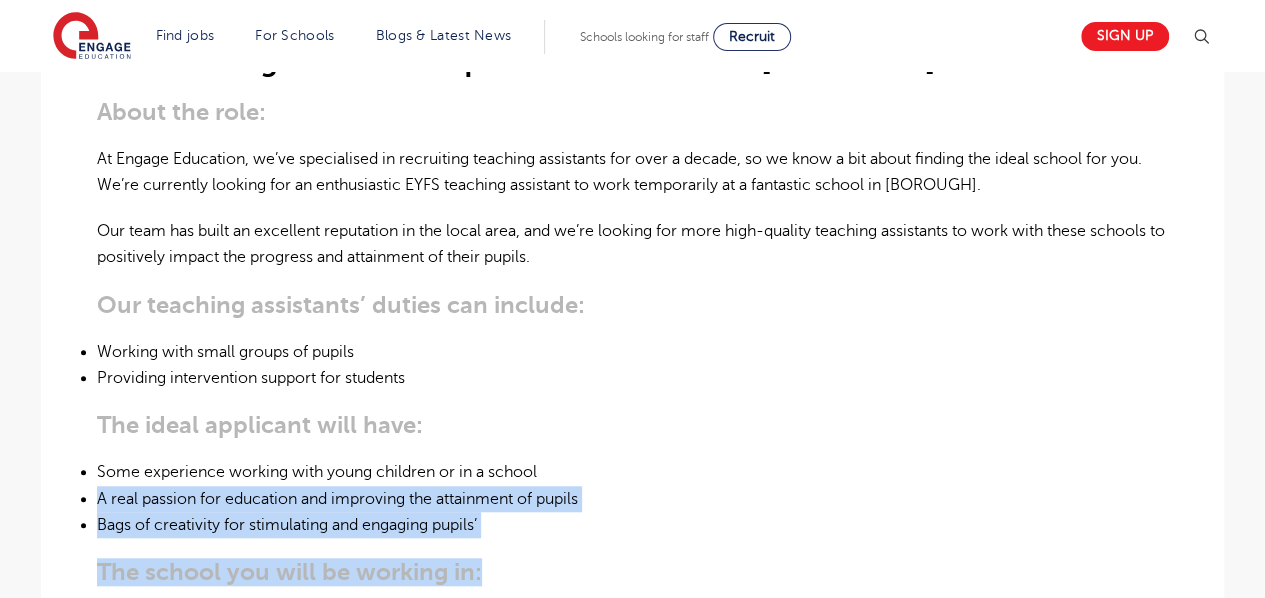 click on "121 Teaching Assistant Required for a School in Hackney About the role: At Engage Education, we’ve specialised in recruiting teaching assistants for over a decade, so we know a bit about finding the ideal school for you. We’re currently looking for an enthusiastic EYFS teaching assistant to work temporarily at a fantastic school in Hackney. Our team has built an excellent reputation in the local area, and we’re looking for more high-quality teaching assistants to work with these schools to positively impact the progress and attainment of their pupils. Our teaching assistants’ duties can include: Working with small groups of pupils Providing intervention support for students The ideal applicant will have: Some experience working with young children or in a school A real passion for education and improving the attainment of pupils Bags of creativity for stimulating and engaging pupils’ The school you will be working in: A school with a Good Ofsted rating About us: Free CPD sessions How to apply:" at bounding box center (632, 597) 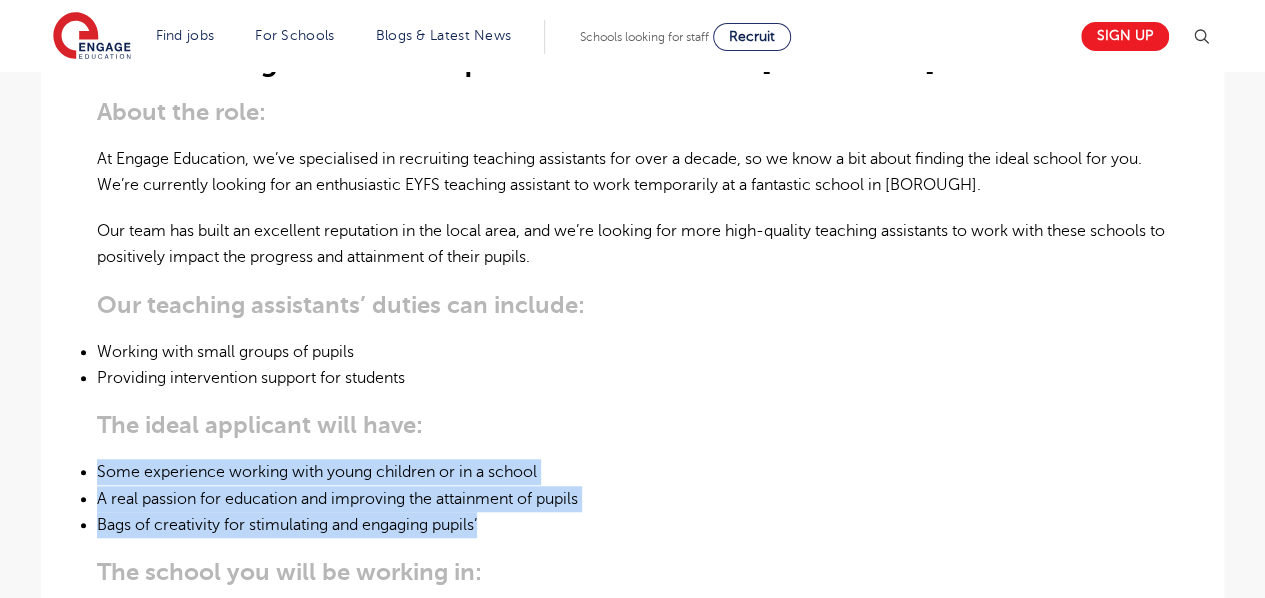 drag, startPoint x: 540, startPoint y: 517, endPoint x: 564, endPoint y: 430, distance: 90.24966 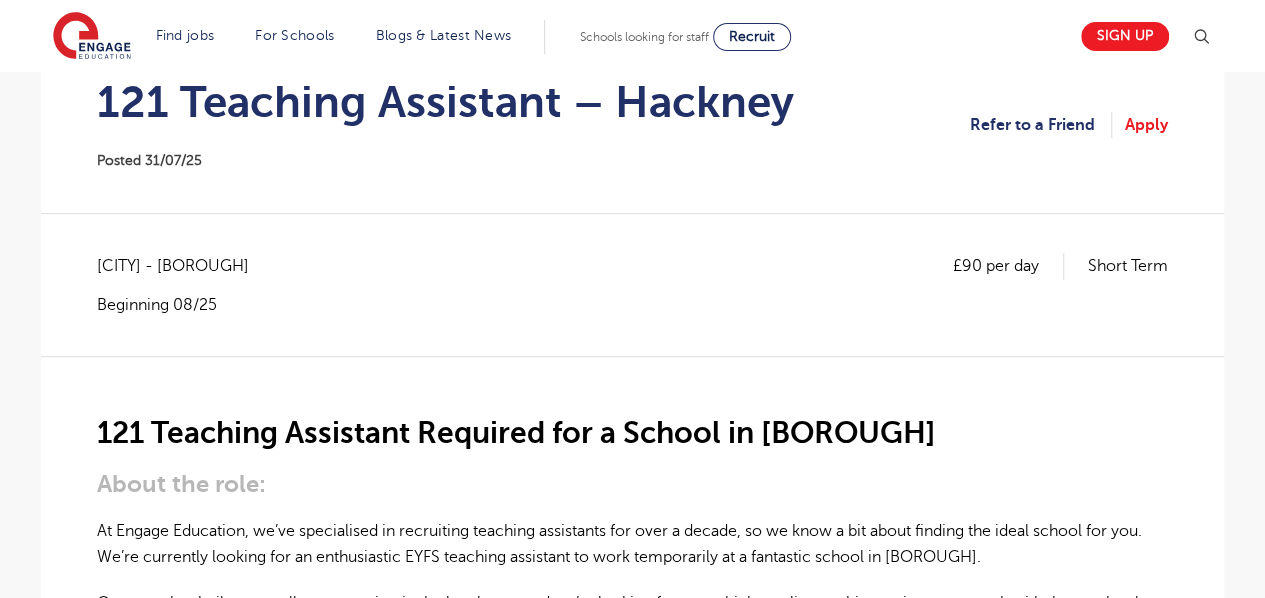 scroll, scrollTop: 57, scrollLeft: 0, axis: vertical 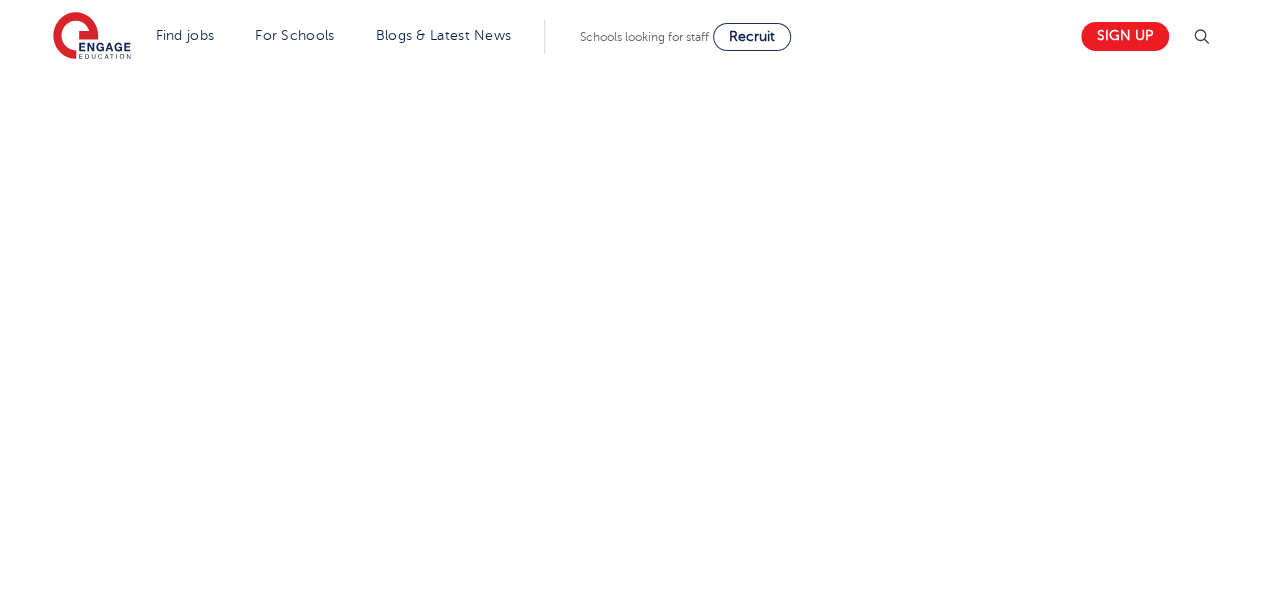 click on "Find jobs All vacancies We have one of the UK's largest database. and with hundreds of jobs added everyday. you'll be sure to find your dream role.
All jobs
Jobs by subject
Primary school roles
Secondary school roles
Support staff roles
Jobs in SEND
Non-classroom jobs
Teaching Assistant Apprenticeship
Looking to teach in the UK? We've supported teachers from all over the world to relocate to the UK to teach - no matter where you're based, we'd be delighted to help you on your journey too.
Where are you relocating from?
iday for teachers
Search by location Our reach is extensive providing you with the top roles across all of the UK
Teaching jobs in [CITY]
Teaching jobs in [CITY] and Hove
Teaching jobs in [COUNTY]
Teaching jobs in [COUNTY]
Teaching jobs in [COUNTY]
Teaching jobs in [COUNTY]
Teaching jobs in [CITY]
Teaching Jobs in [COUNTY]" at bounding box center (561, 36) 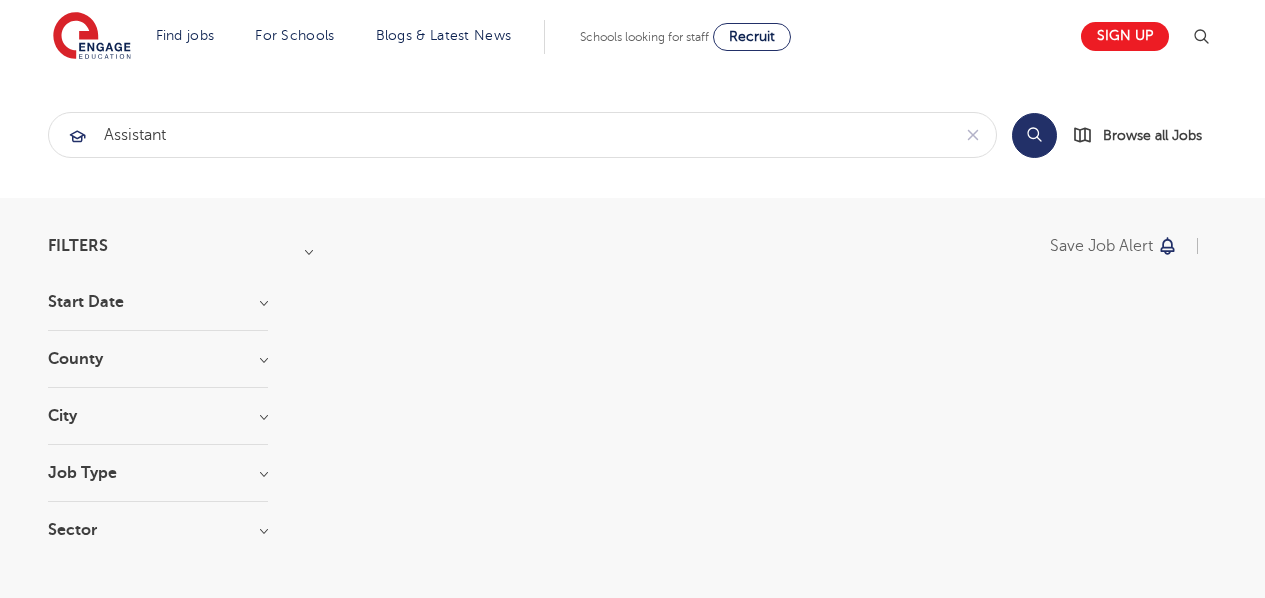 scroll, scrollTop: 0, scrollLeft: 0, axis: both 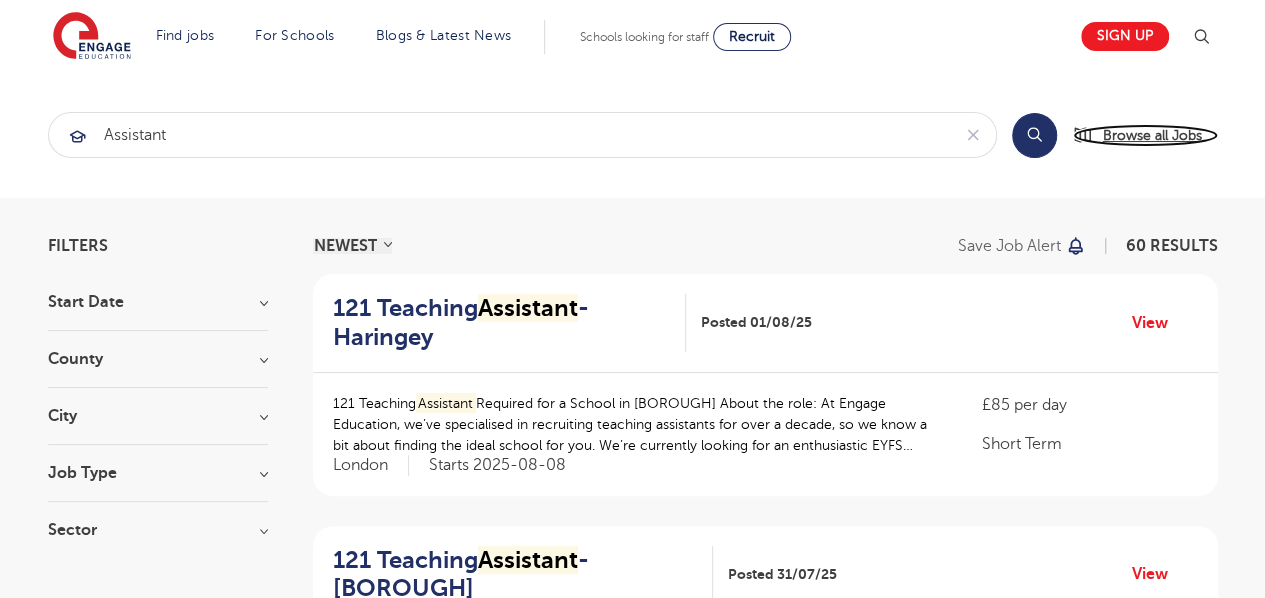 click on "Browse all Jobs" at bounding box center (1152, 135) 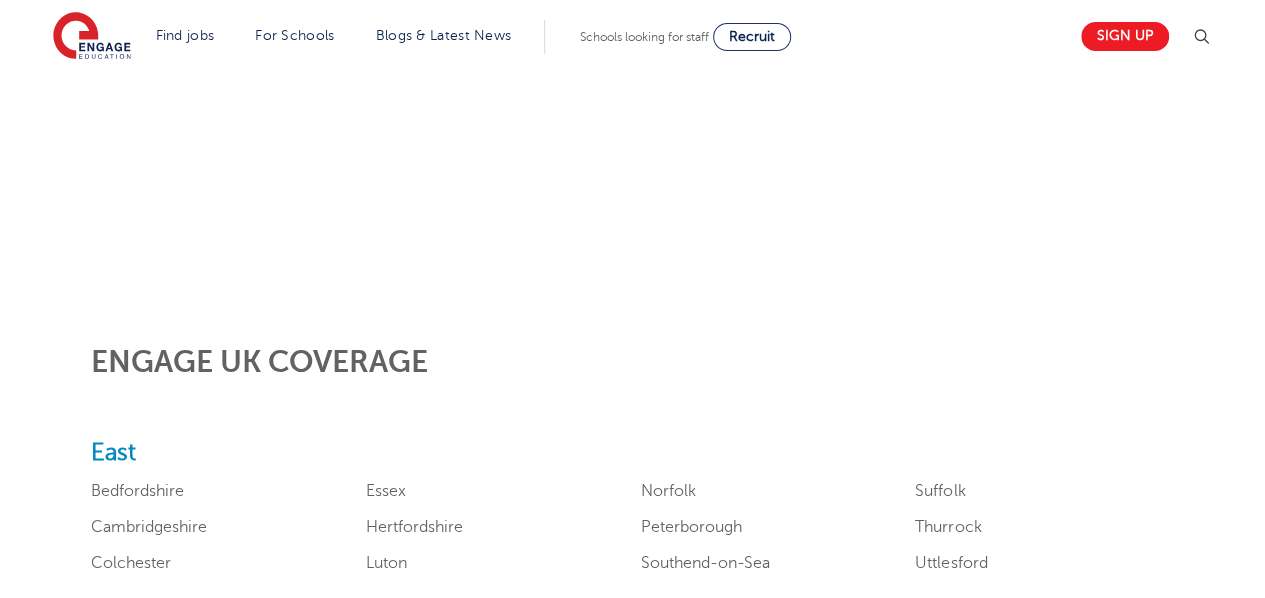 scroll, scrollTop: 566, scrollLeft: 0, axis: vertical 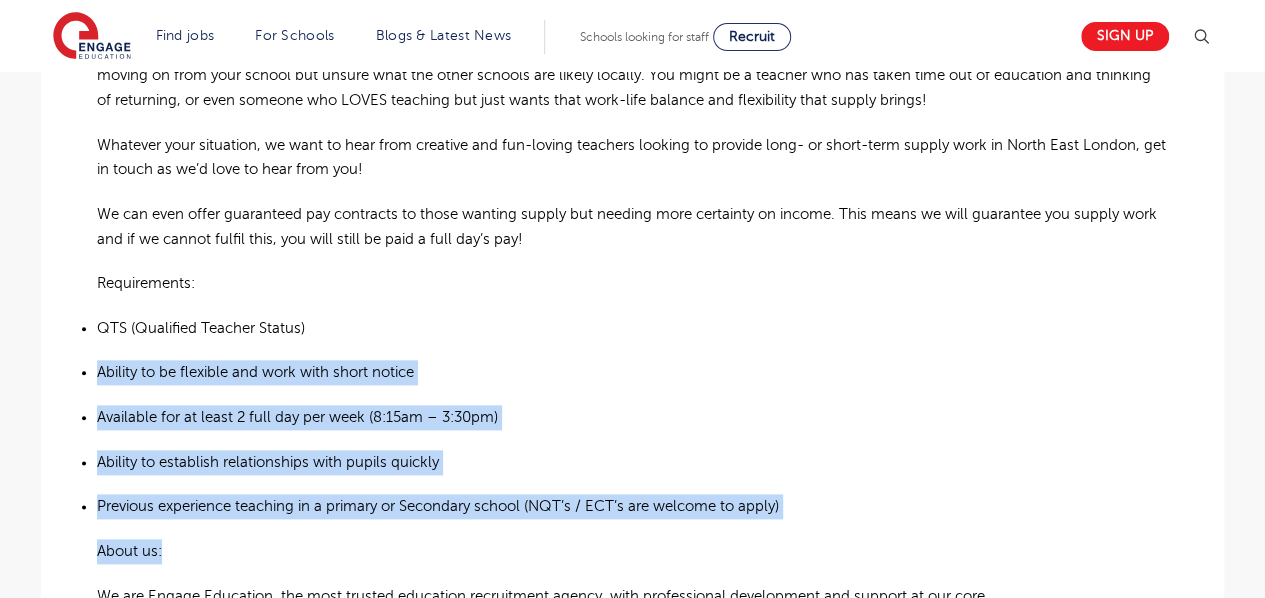 drag, startPoint x: 453, startPoint y: 525, endPoint x: 465, endPoint y: 345, distance: 180.39955 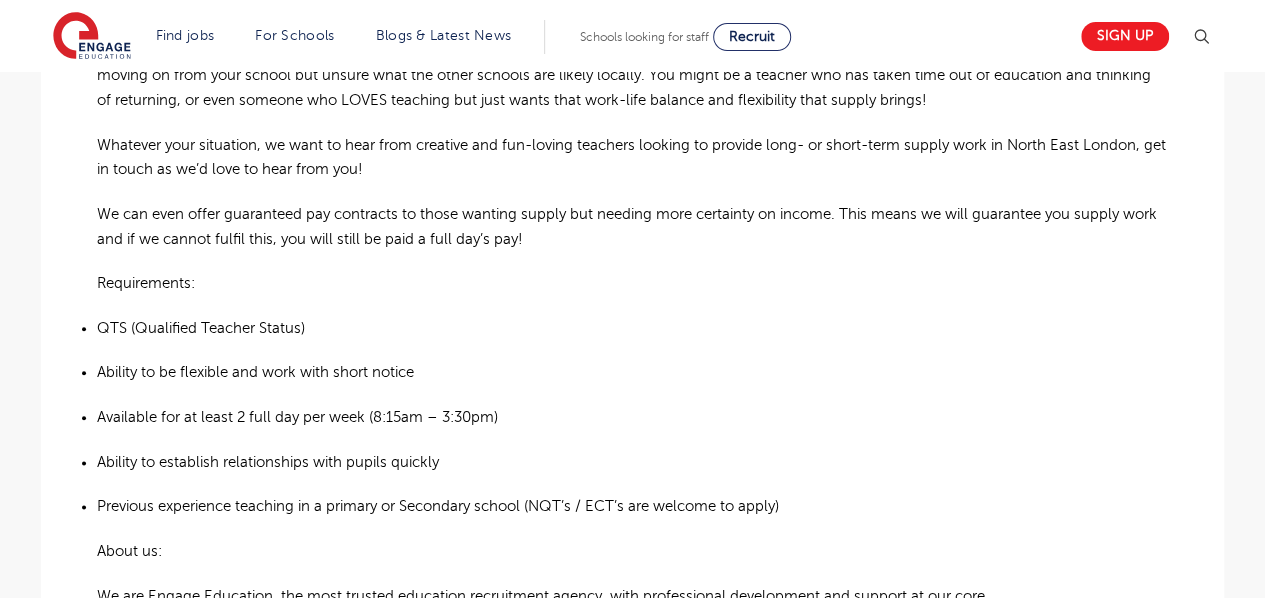 click on "QTS (Qualified Teacher Status) Ability to be flexible and work with short notice Available for at least 2 full day per week (8:15am – 3:30pm) Ability to establish relationships with pupils quickly Previous experience teaching in a primary or Secondary school (NQT’s / ECT’s are welcome to apply)" at bounding box center [632, 417] 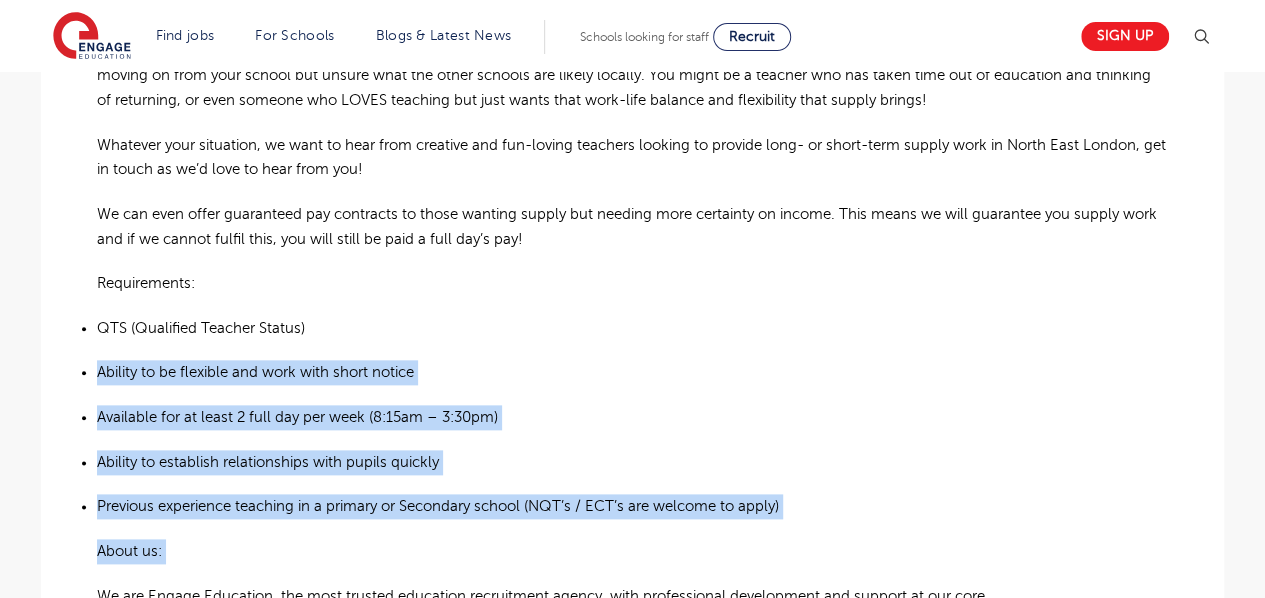 drag, startPoint x: 465, startPoint y: 345, endPoint x: 441, endPoint y: 533, distance: 189.52573 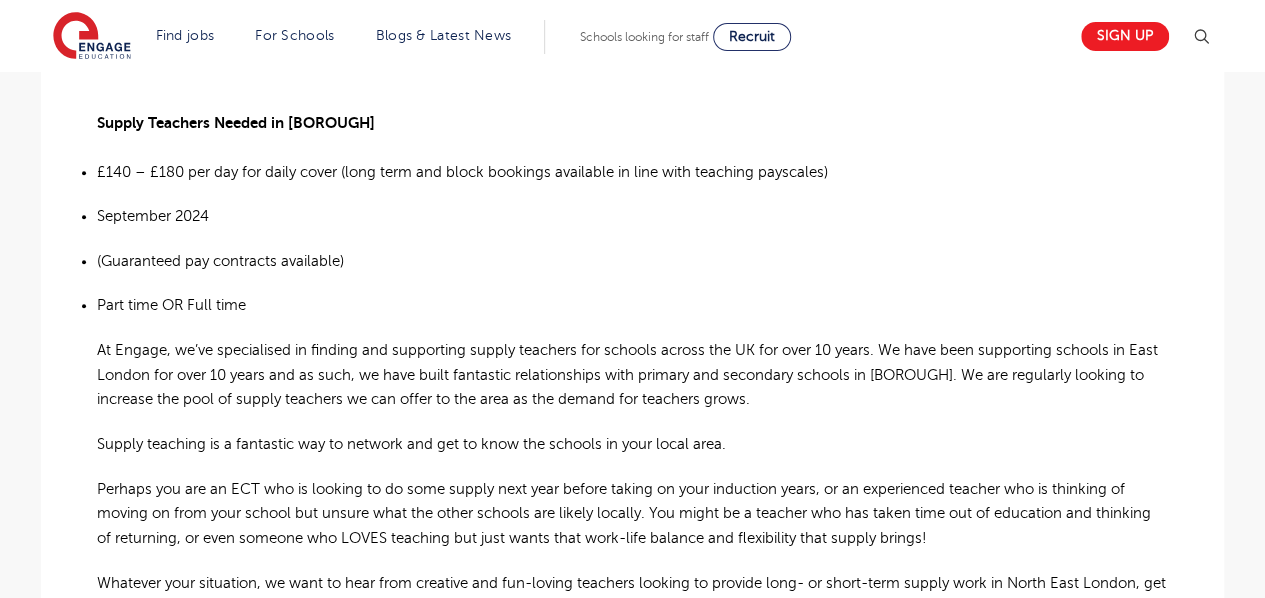 scroll, scrollTop: 538, scrollLeft: 0, axis: vertical 